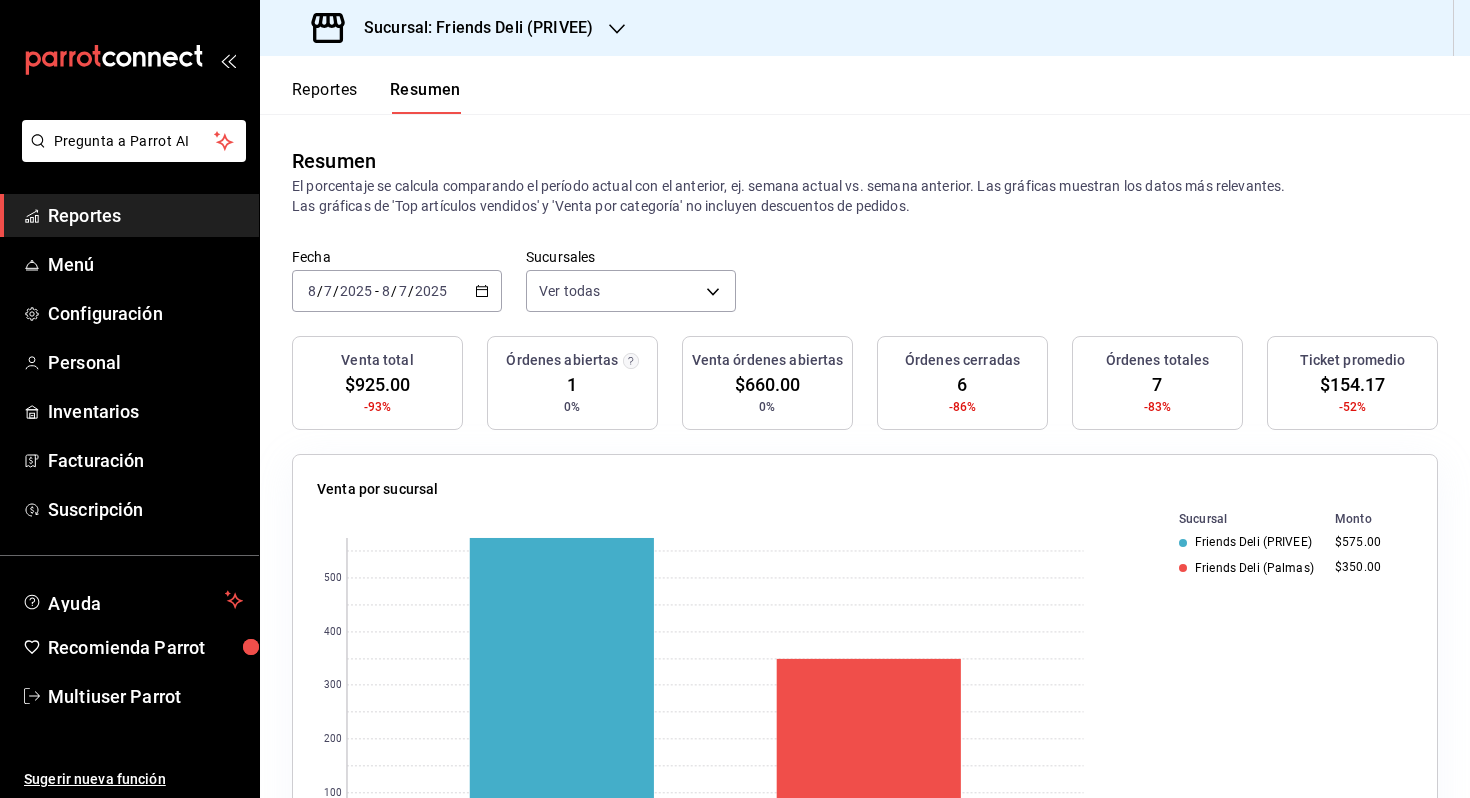 scroll, scrollTop: 0, scrollLeft: 0, axis: both 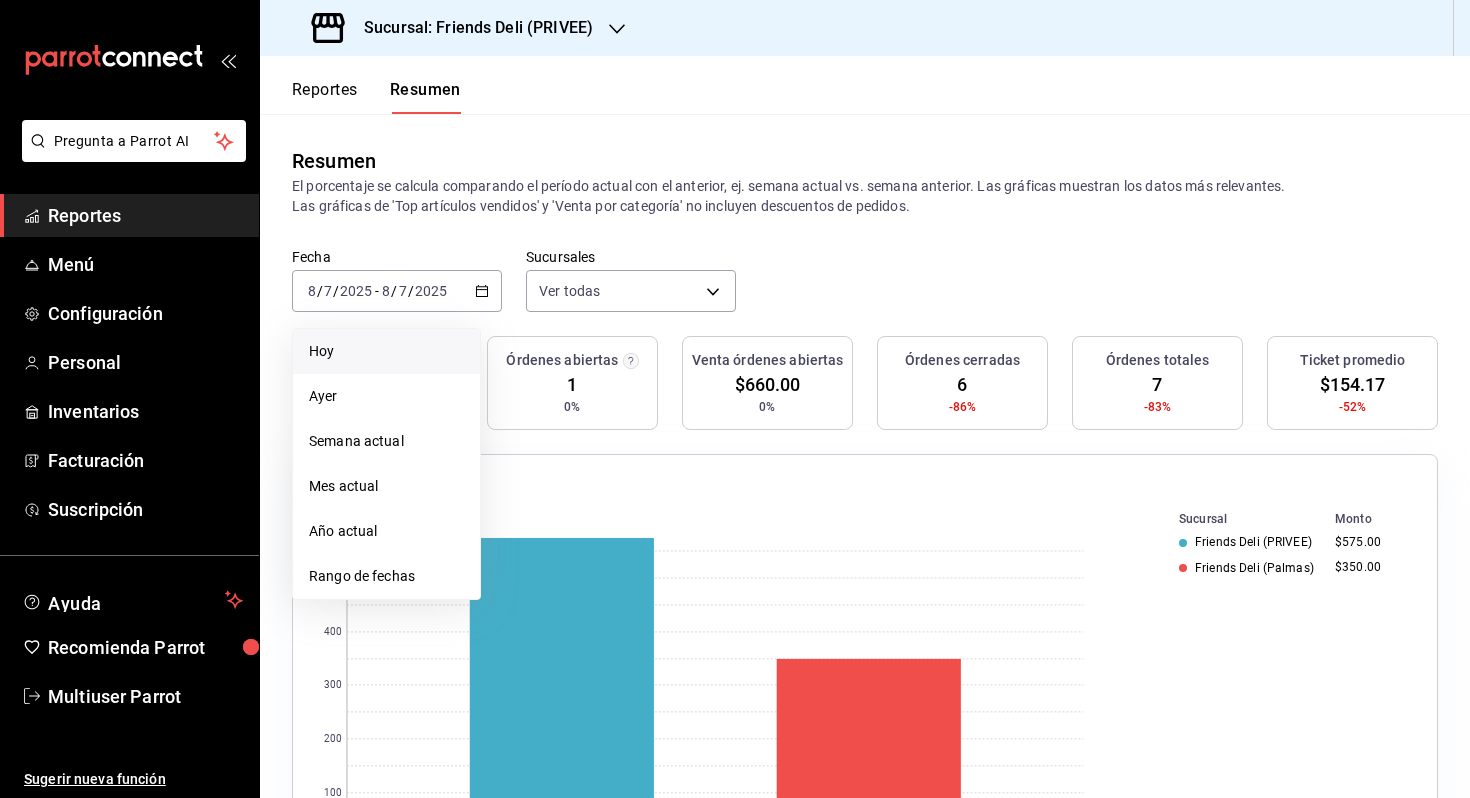 click on "Hoy" at bounding box center (386, 351) 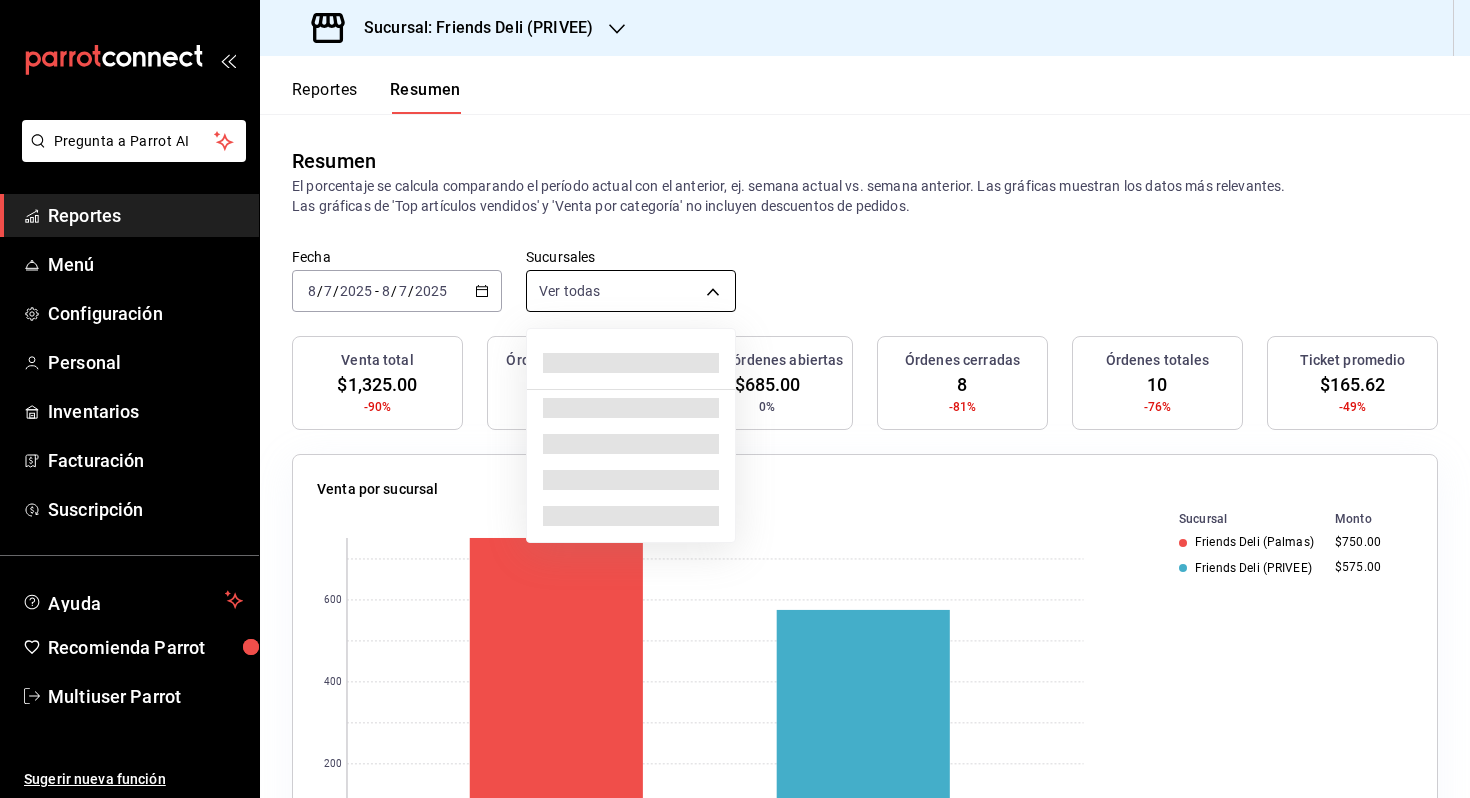click on "Sucursal: Friends Deli (PRIVEE) Reportes Resumen Resumen El porcentaje se calcula comparando el período actual con el anterior, ej. semana actual vs. semana anterior. Las gráficas muestran los datos más relevantes.  Las gráficas de 'Top artículos vendidos' y 'Venta por categoría' no incluyen descuentos de pedidos. Fecha [DATE] [TIME] - [DATE] [TIME] Sucursales Ver todas [object Object],[object Object] Venta total $[AMOUNT] -90% Órdenes abiertas 2 0% Venta órdenes abiertas $[AMOUNT] 0% Órdenes cerradas 8 -81% Órdenes totales 10 -76% Ticket promedio $[AMOUNT] -49% Venta por sucursal 0 200 400 600 Sucursal Monto Friends Deli (Palmas) $[AMOUNT] Friends Deli (PRIVEE) $[AMOUNT] Venta por marca  0 200 400 600 Marca Monto Friends Deli (Palmas) $[AMOUNT] Friends Deli (Lomas de Vista Hermosa) $[AMOUNT] Forma de pago Monto" at bounding box center [735, 399] 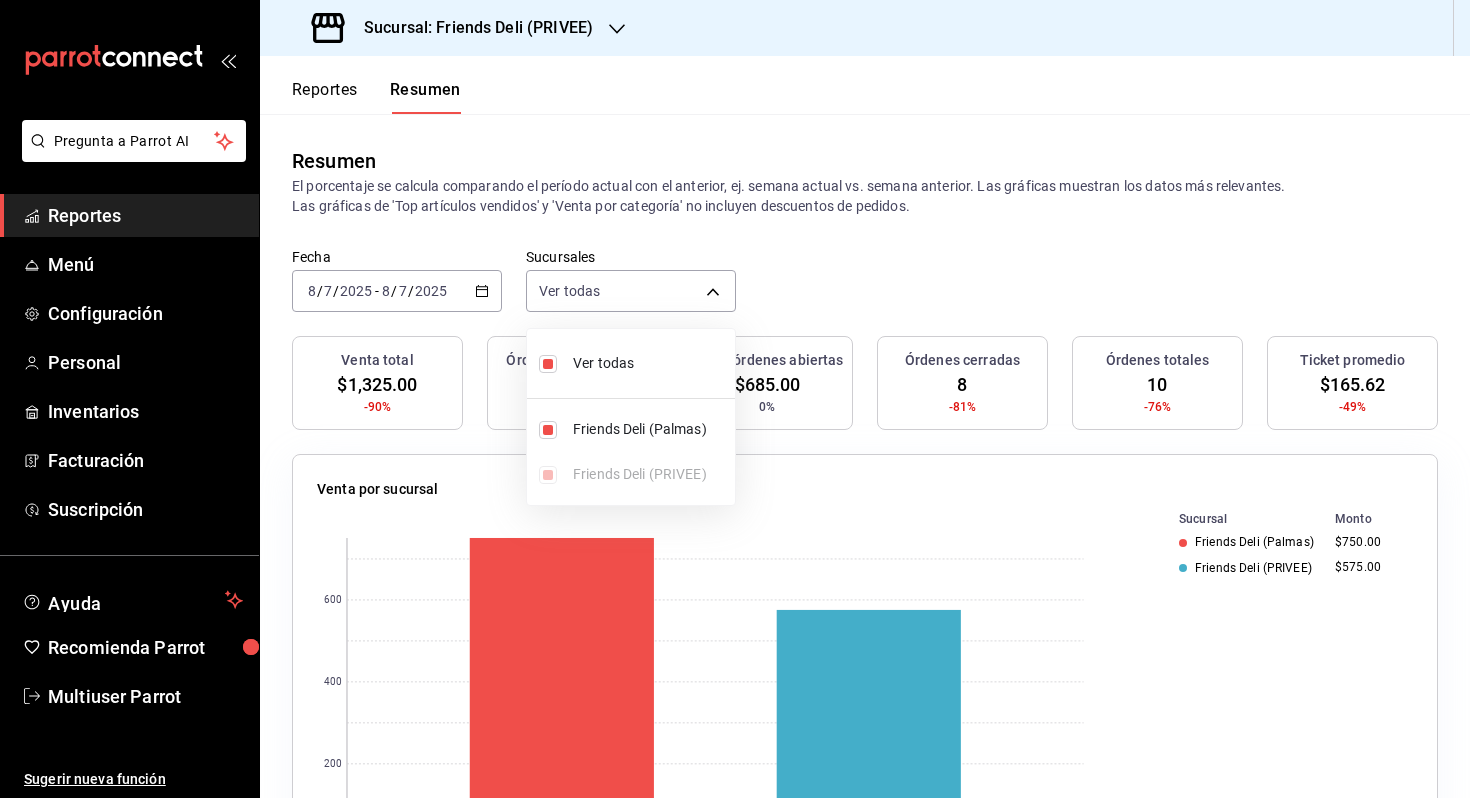 click on "Ver todas" at bounding box center [631, 363] 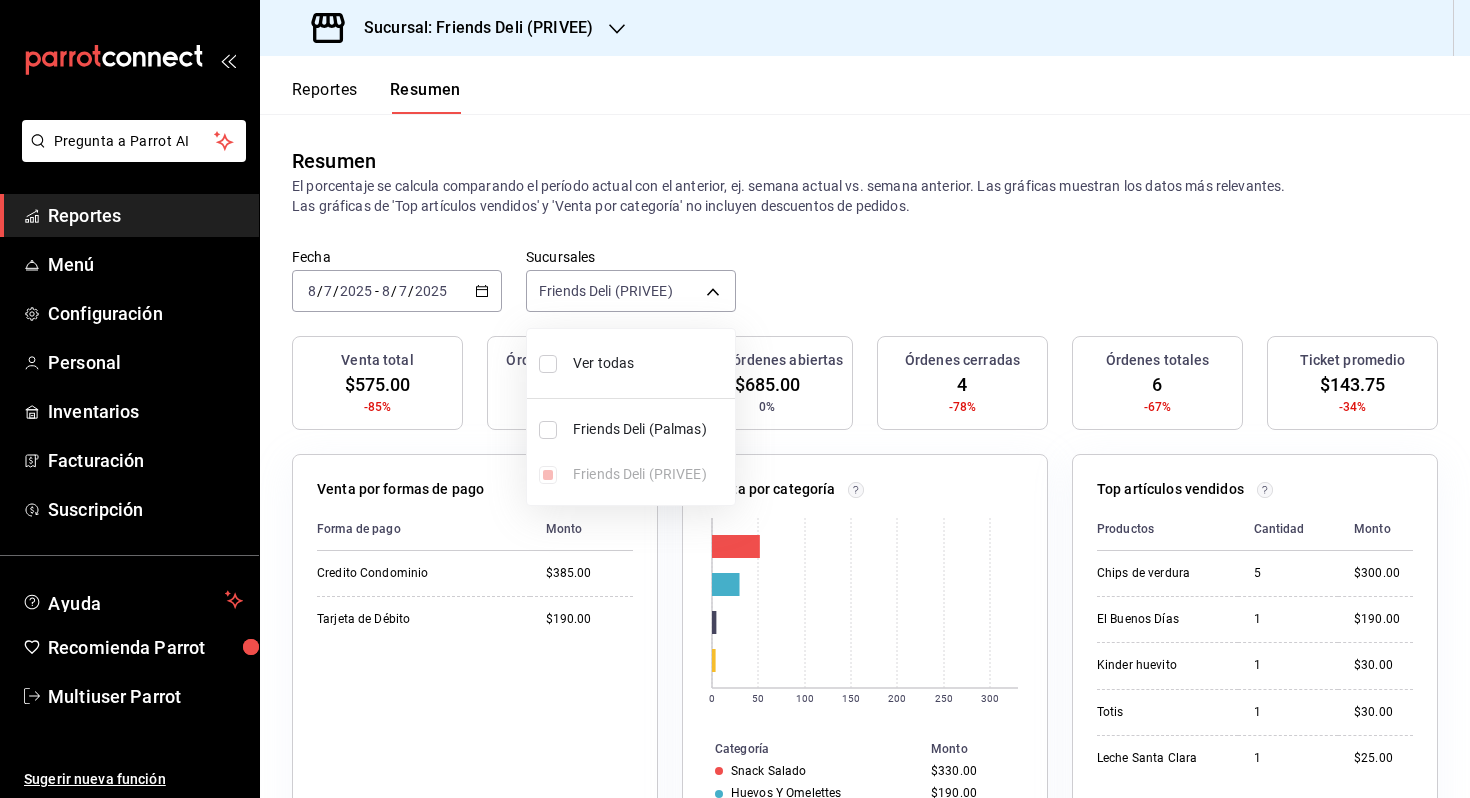 click on "Ver todas" at bounding box center (631, 363) 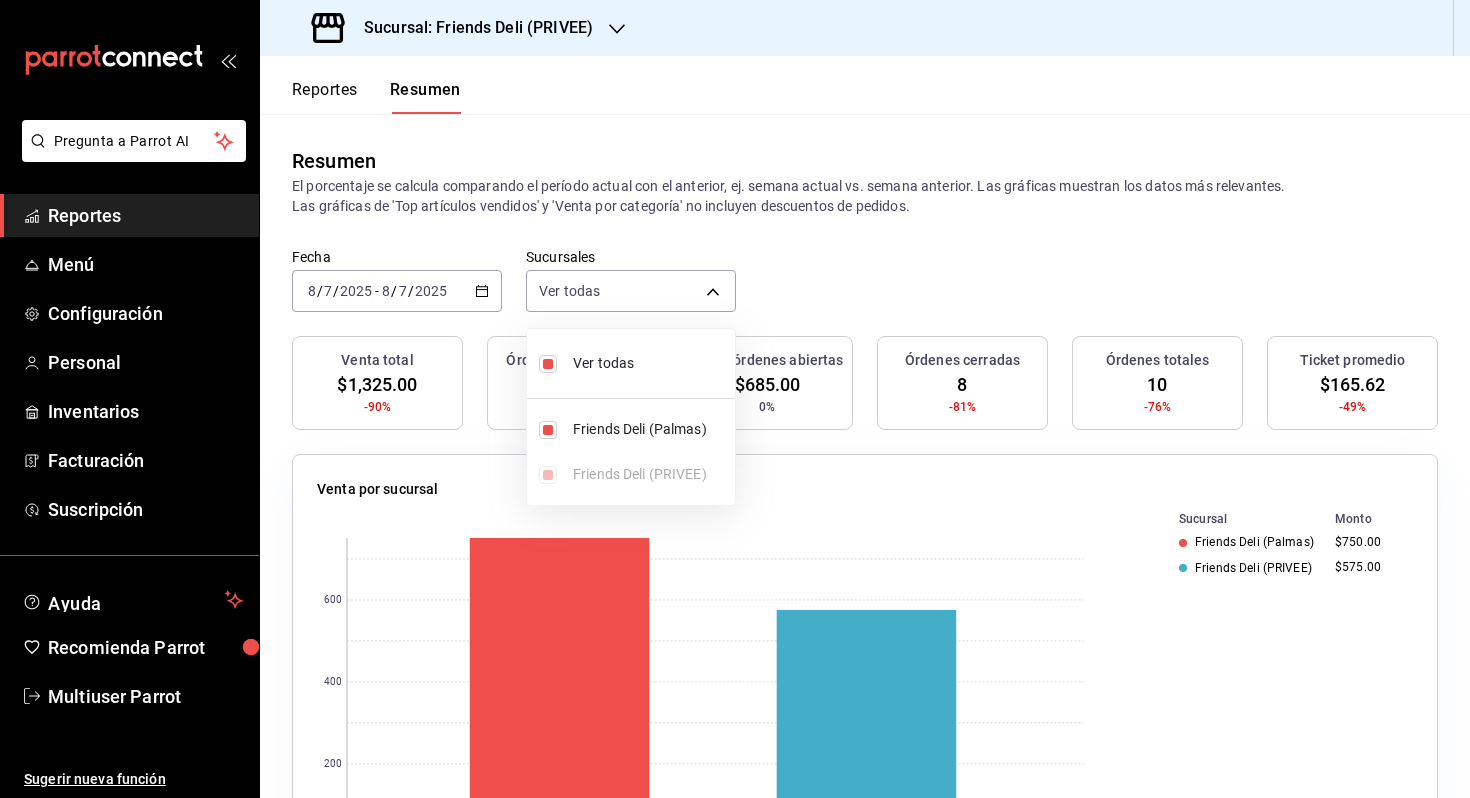 click at bounding box center (735, 399) 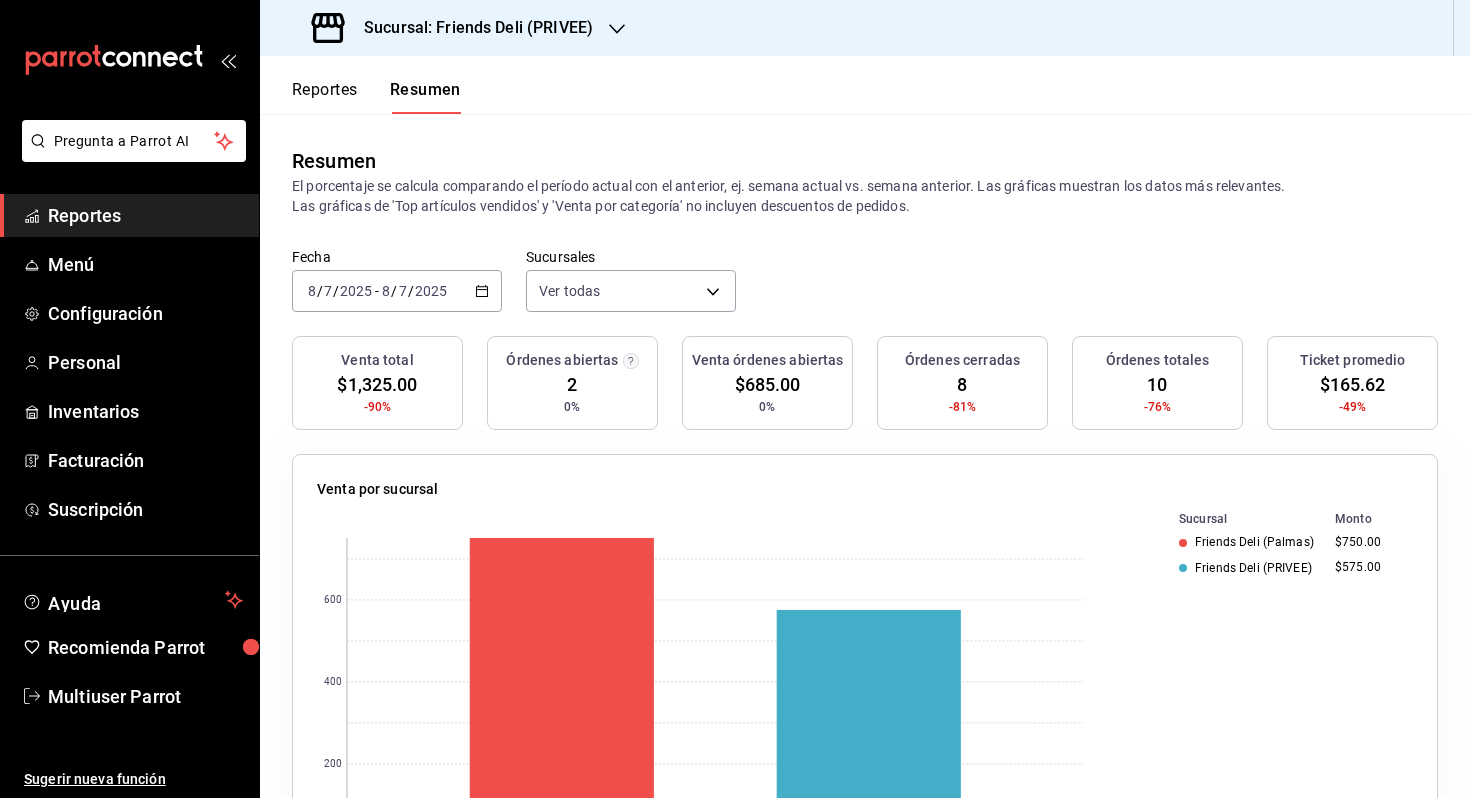 click on "[DATE] [TIME] - [DATE] [TIME]" at bounding box center [397, 291] 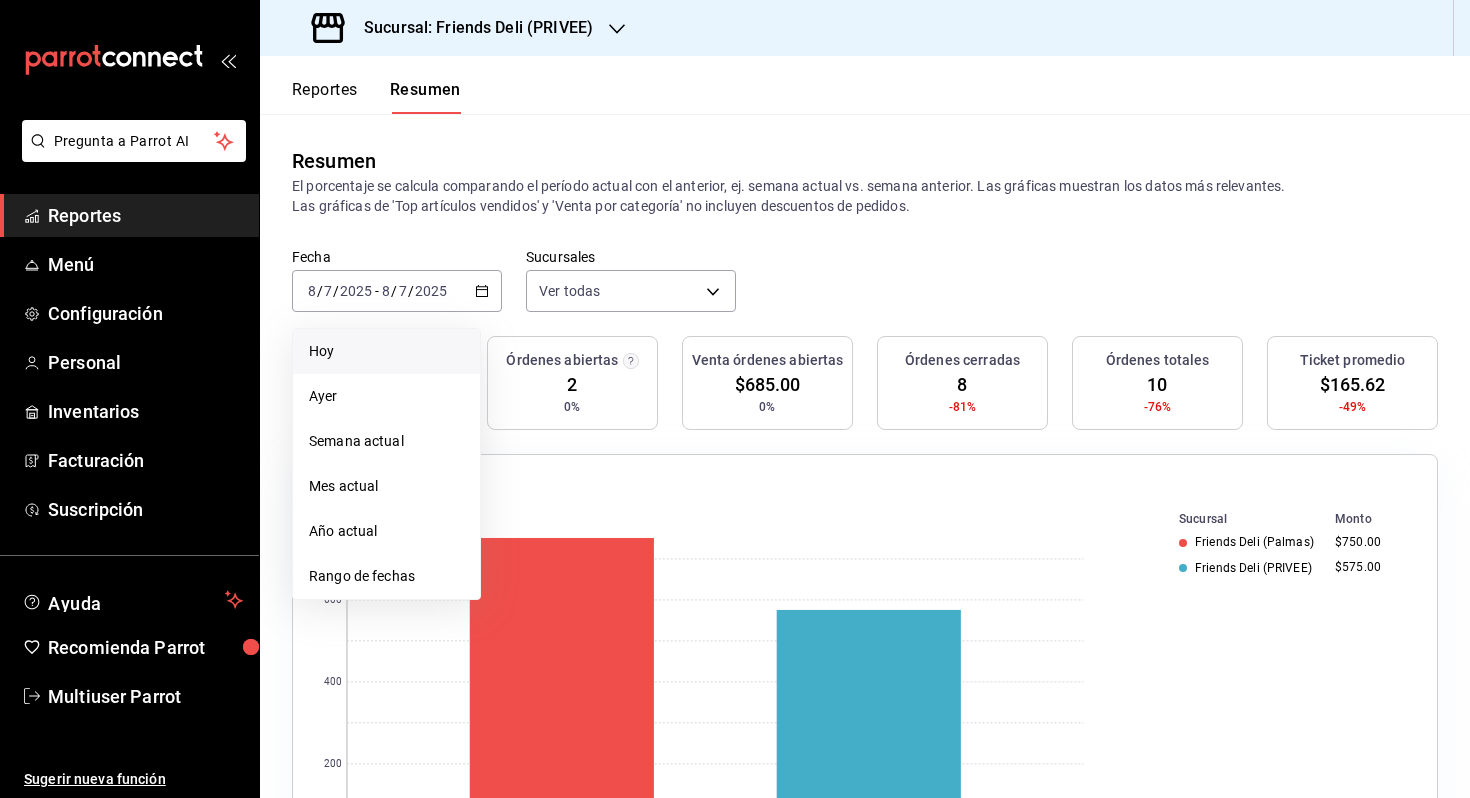 click on "Hoy" at bounding box center (386, 351) 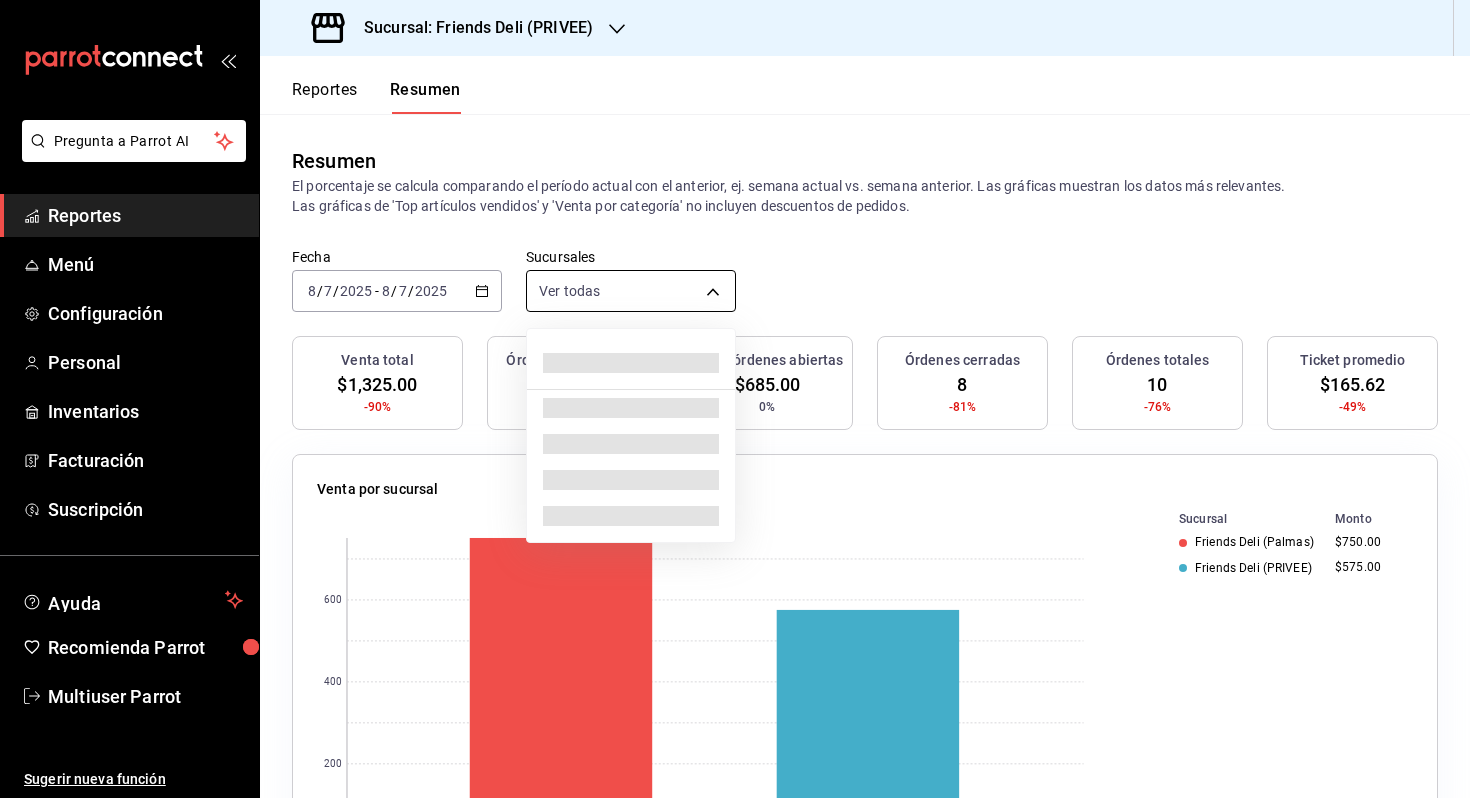 click on "Sucursal: Friends Deli (PRIVEE) Reportes Resumen Resumen El porcentaje se calcula comparando el período actual con el anterior, ej. semana actual vs. semana anterior. Las gráficas muestran los datos más relevantes.  Las gráficas de 'Top artículos vendidos' y 'Venta por categoría' no incluyen descuentos de pedidos. Fecha [DATE] [TIME] - [DATE] [TIME] Sucursales Ver todas [object Object],[object Object] Venta total $[AMOUNT] -90% Órdenes abiertas 2 0% Venta órdenes abiertas $[AMOUNT] 0% Órdenes cerradas 8 -81% Órdenes totales 10 -76% Ticket promedio $[AMOUNT] -49% Venta por sucursal 0 200 400 600 Sucursal Monto Friends Deli (Palmas) $[AMOUNT] Friends Deli (PRIVEE) $[AMOUNT] Venta por marca  0 200 400 600 Marca Monto Friends Deli (Palmas) $[AMOUNT] Friends Deli (Lomas de Vista Hermosa) $[AMOUNT] Forma de pago Monto" at bounding box center [735, 399] 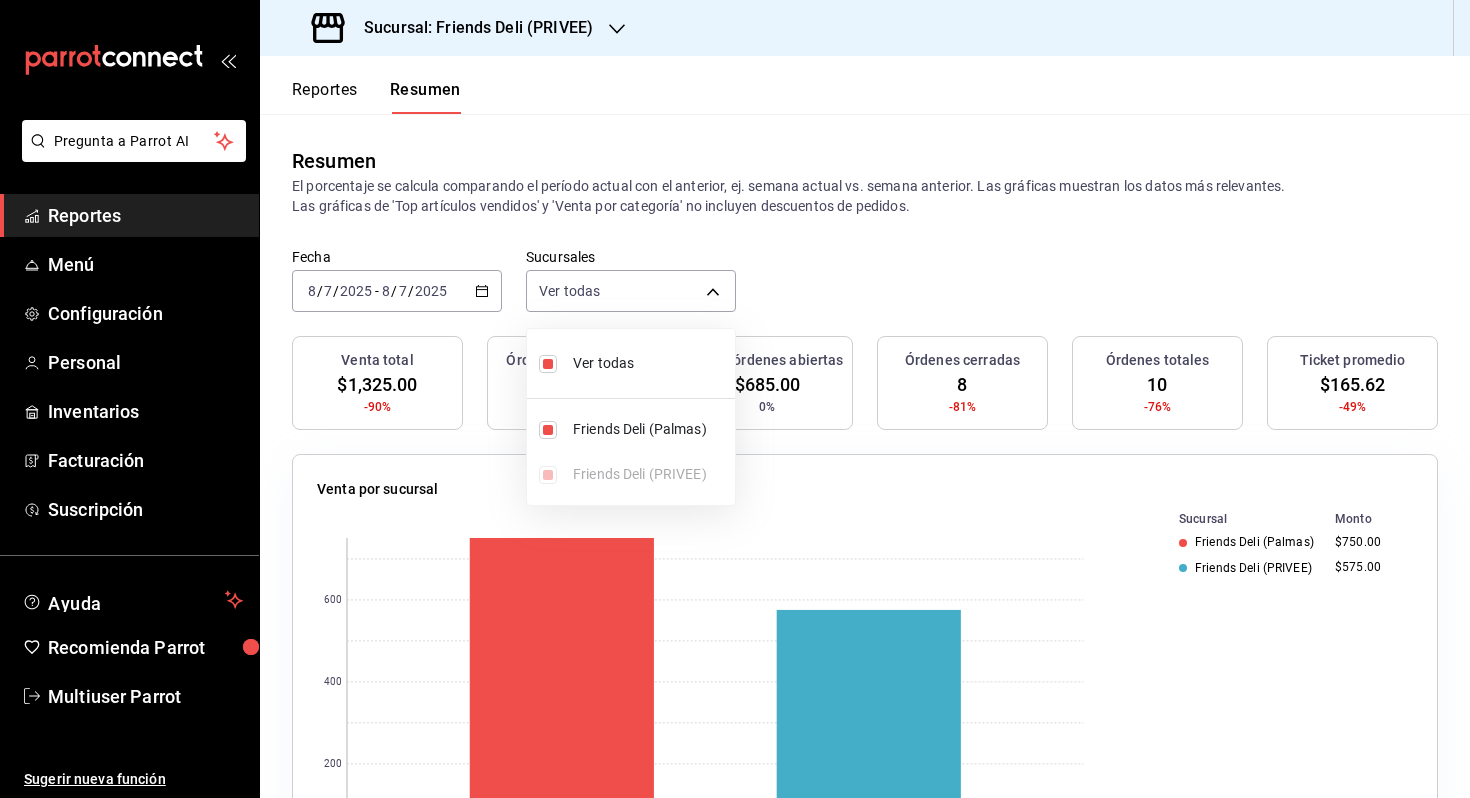 click on "Ver todas" at bounding box center (631, 363) 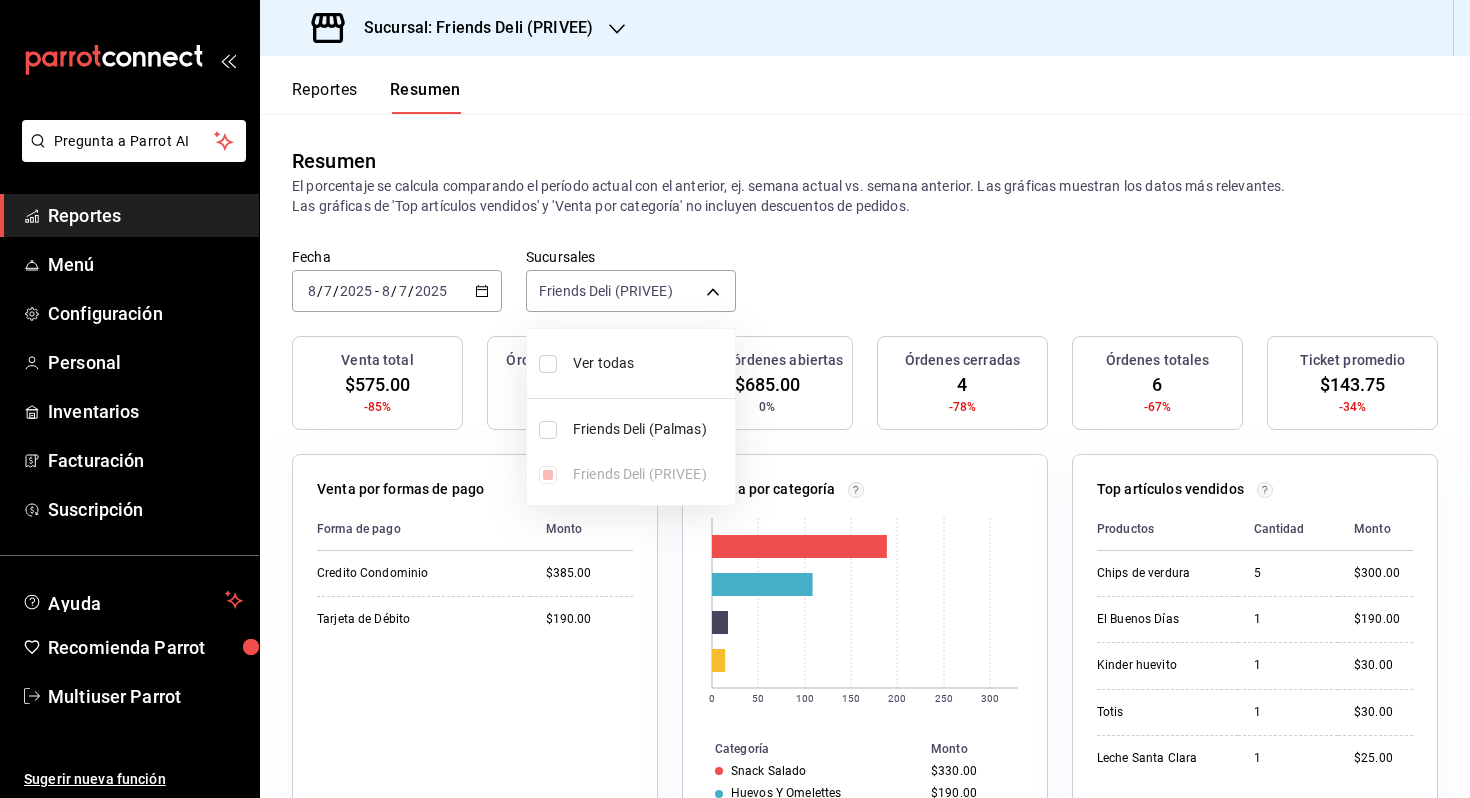 click on "Ver todas" at bounding box center (650, 363) 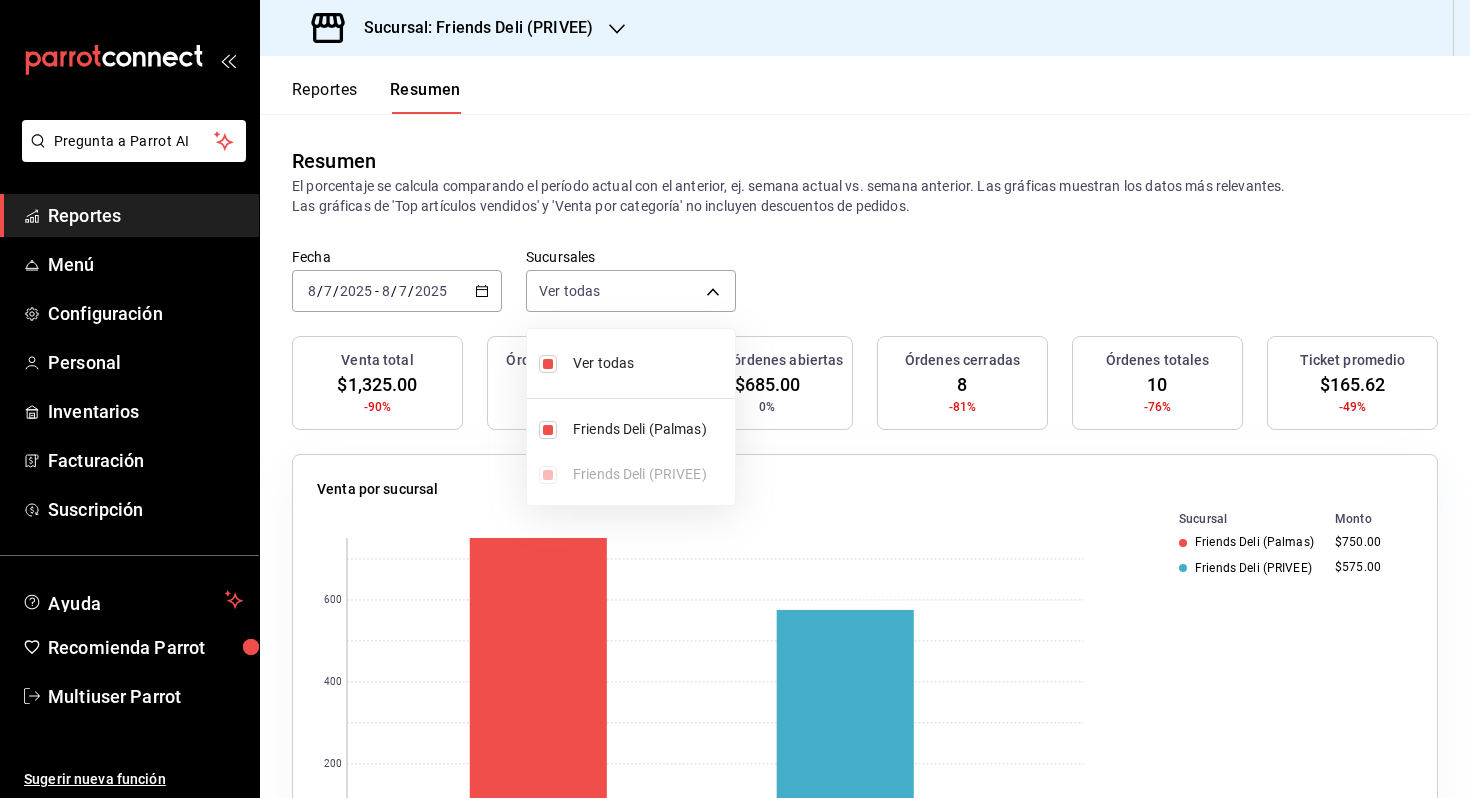 click at bounding box center (735, 399) 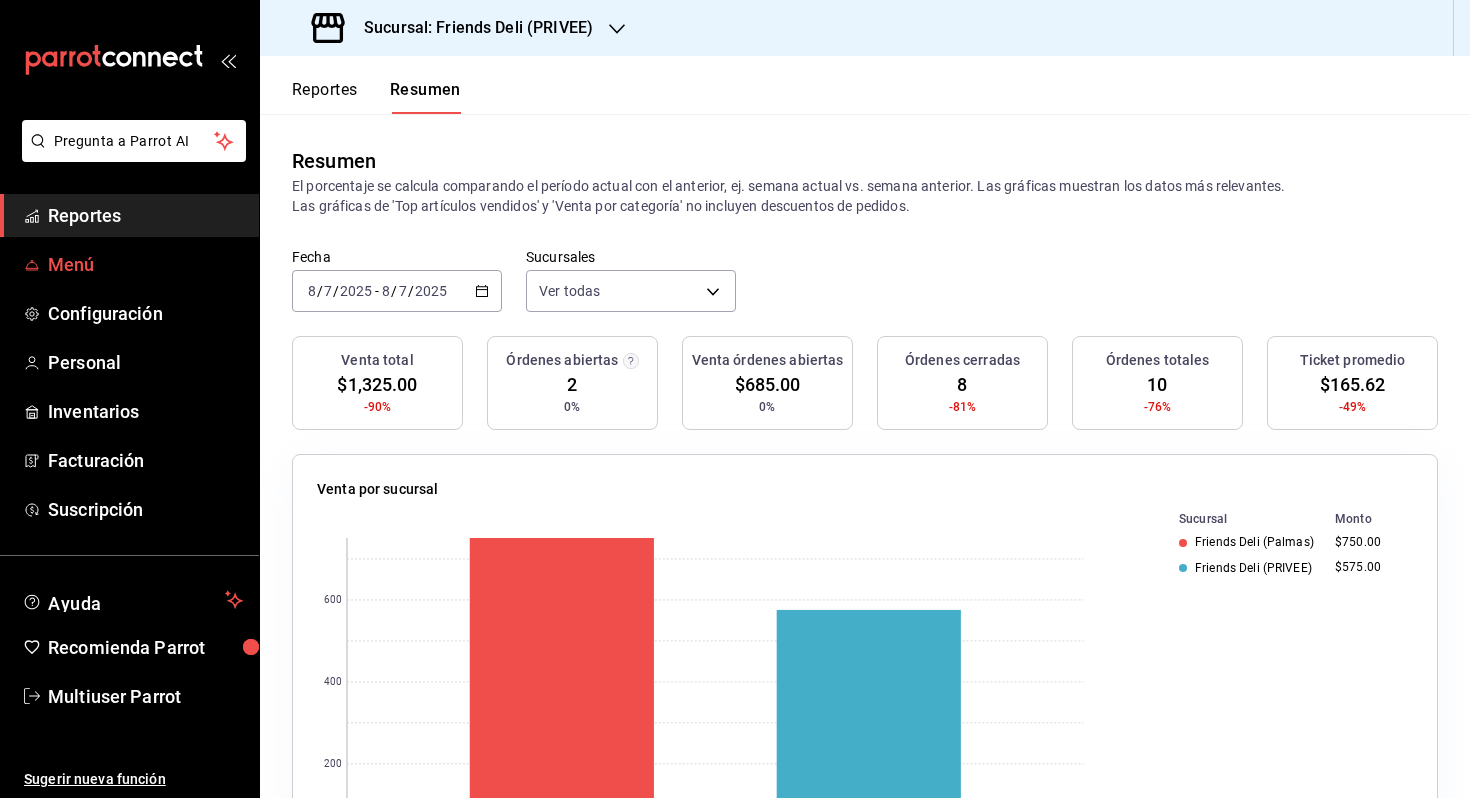 click on "Menú" at bounding box center [145, 264] 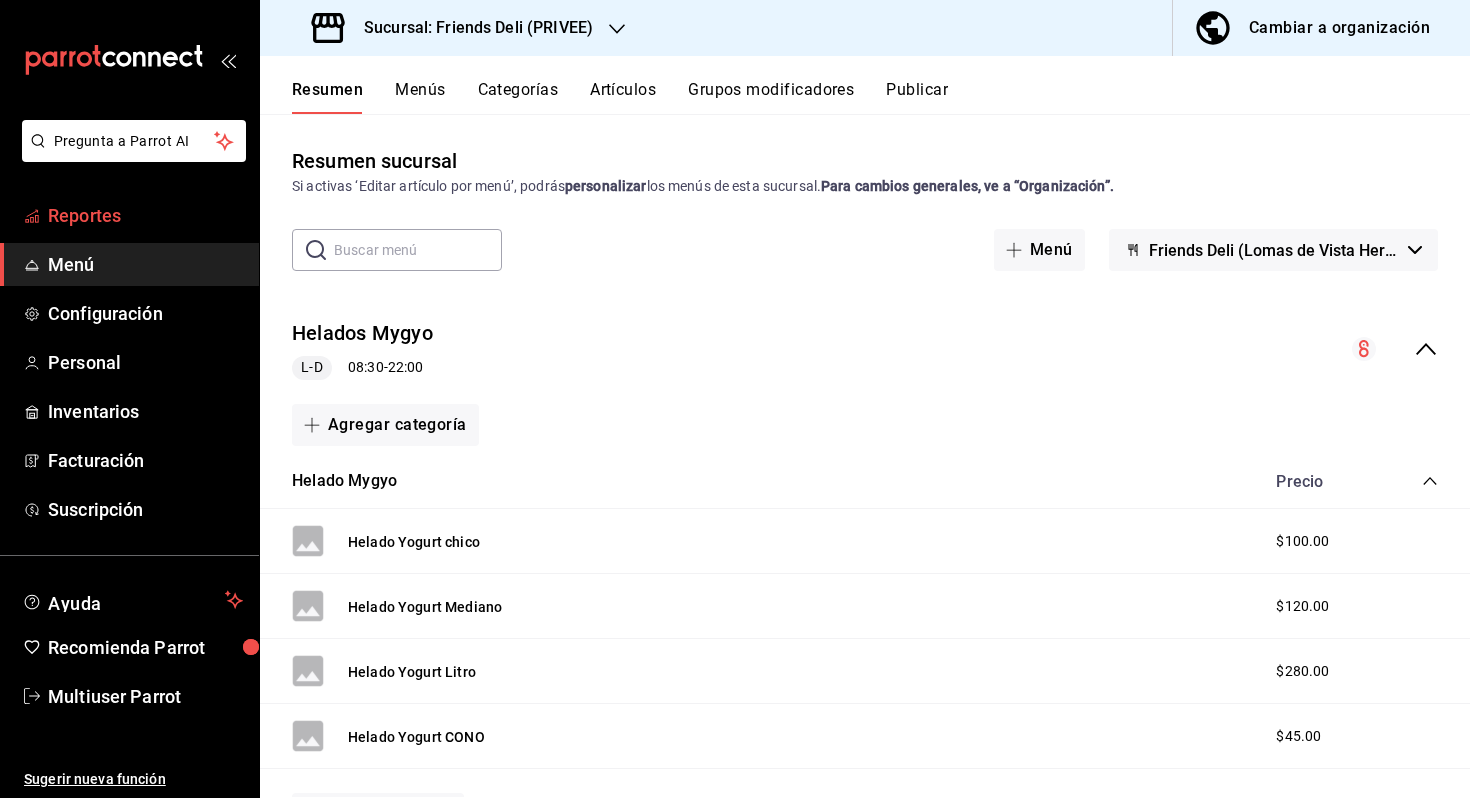 click on "Reportes" at bounding box center (145, 215) 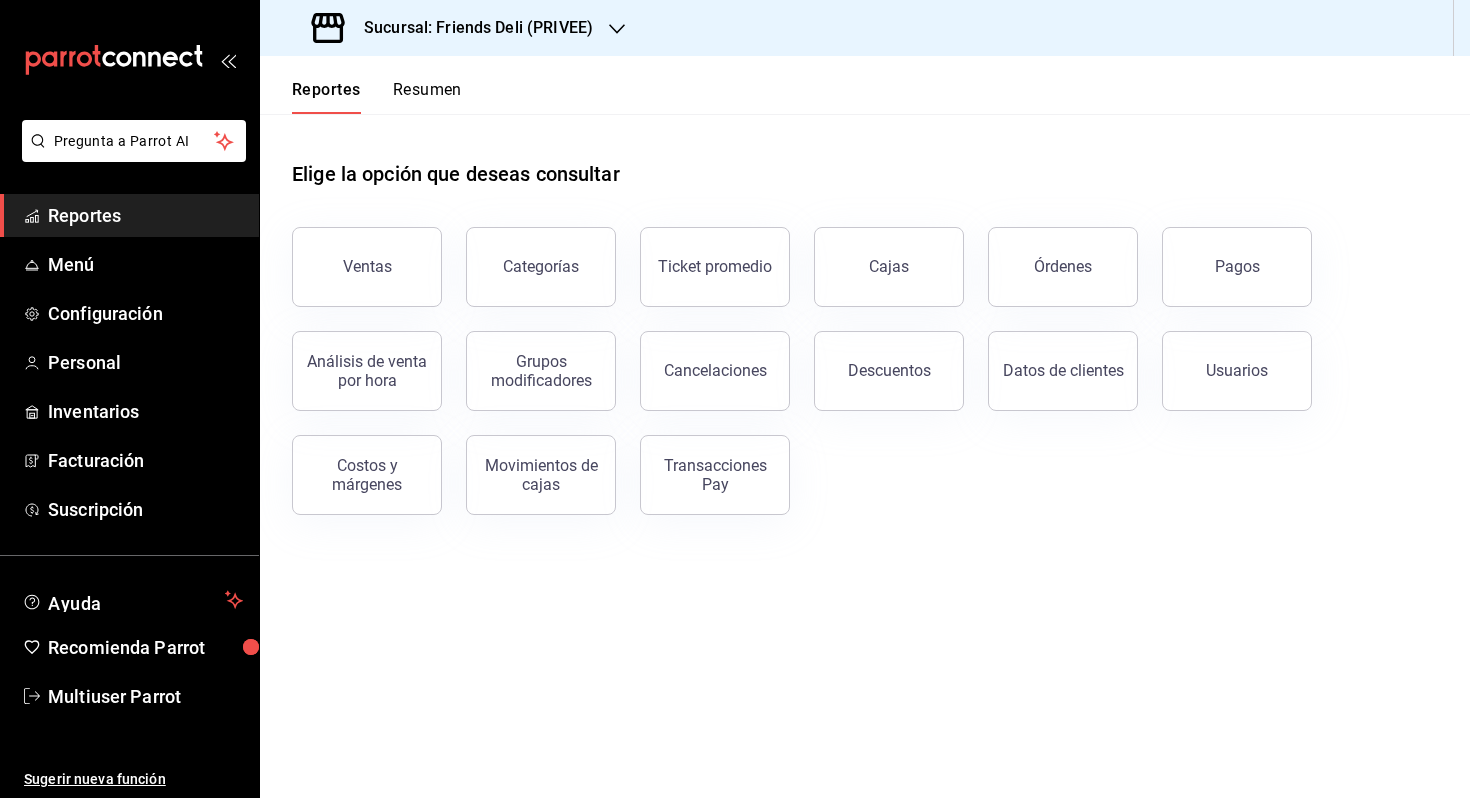 click on "Resumen" at bounding box center [427, 97] 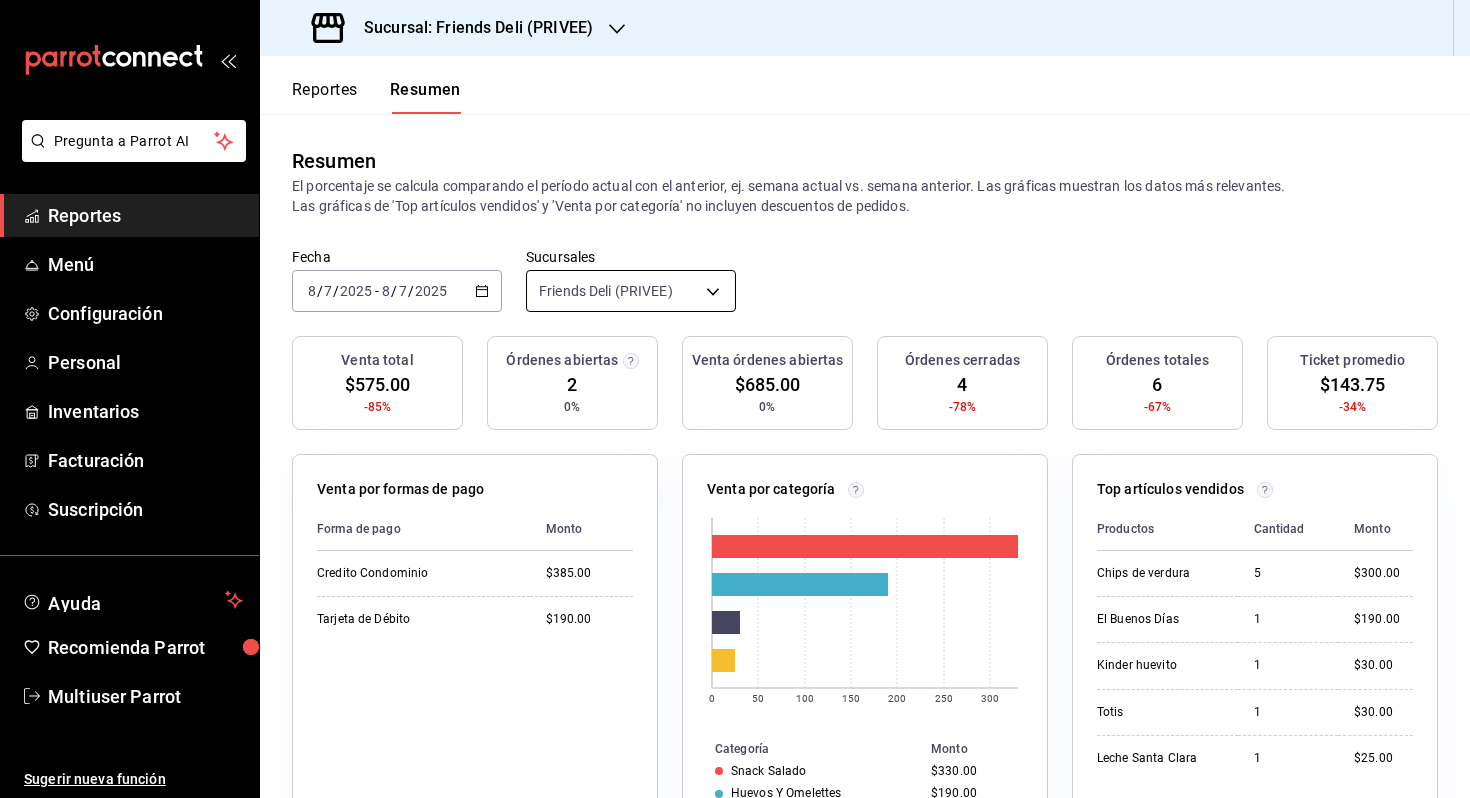 click on "Sucursal: Friends Deli (PRIVEE) Reportes Resumen Resumen El porcentaje se calcula comparando el período actual con el anterior, ej. semana actual vs. semana anterior. Las gráficas muestran los datos más relevantes.  Las gráficas de 'Top artículos vendidos' y 'Venta por categoría' no incluyen descuentos de pedidos. Fecha [DATE] [TIME] - [DATE] [TIME] Sucursales Friends Deli (PRIVEE) [object Object] Venta total $[AMOUNT] -85% Órdenes abiertas 2 0% Venta órdenes abiertas $[AMOUNT] 0% Órdenes cerradas 4 -78% Órdenes totales 6 -67% Ticket promedio $[AMOUNT] -34% Venta por formas de pago Forma de pago Monto Credito Condominio $[AMOUNT] Tarjeta de Débito $[AMOUNT] Venta por categoría   0 50 100 150 200 250 300 Categoría Monto Snack Salado $[AMOUNT] Huevos Y Omelettes $[AMOUNT] Snacks dulces $[AMOUNT] Bebidas $[AMOUNT]   5 1" at bounding box center (735, 399) 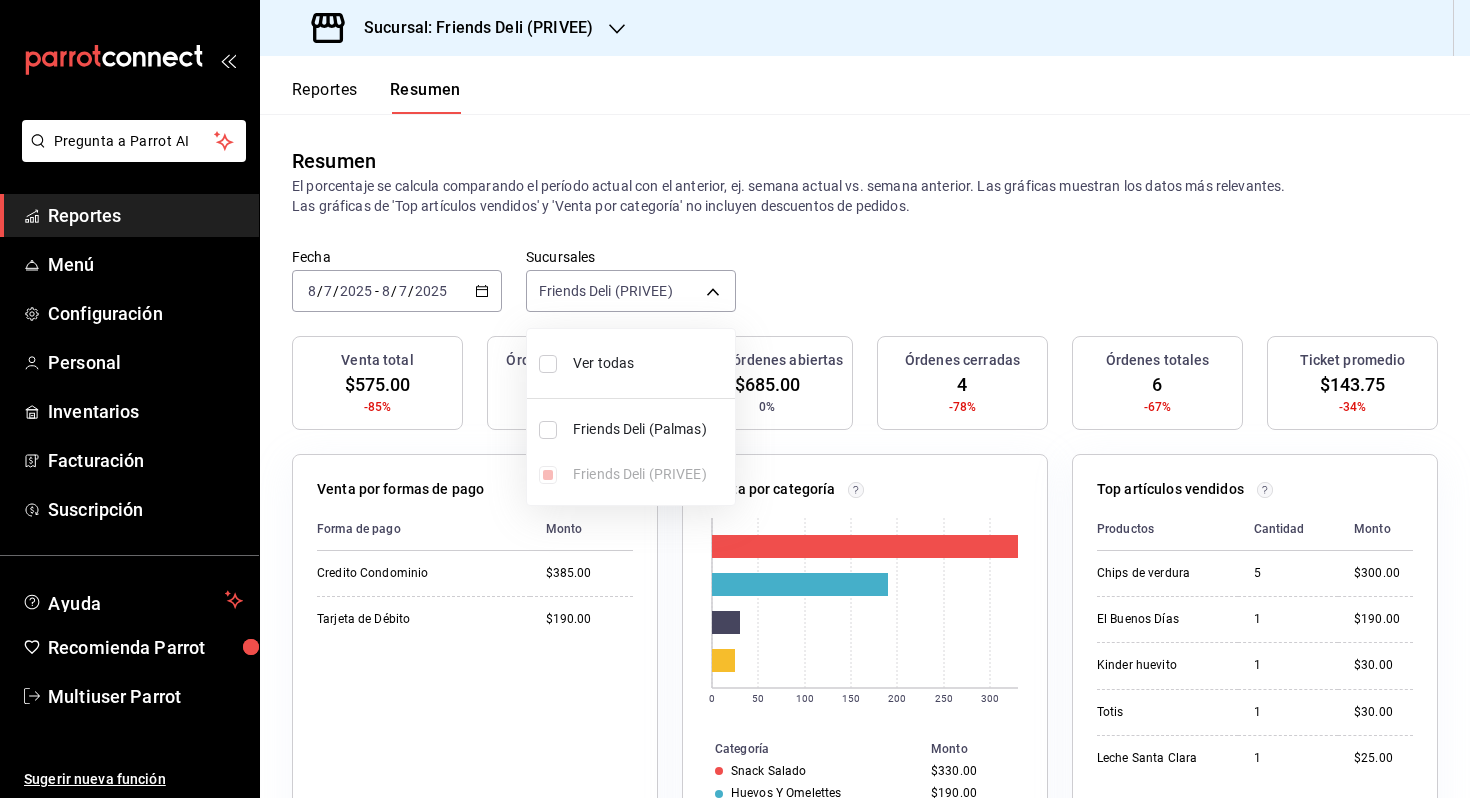 click on "Ver todas" at bounding box center (631, 363) 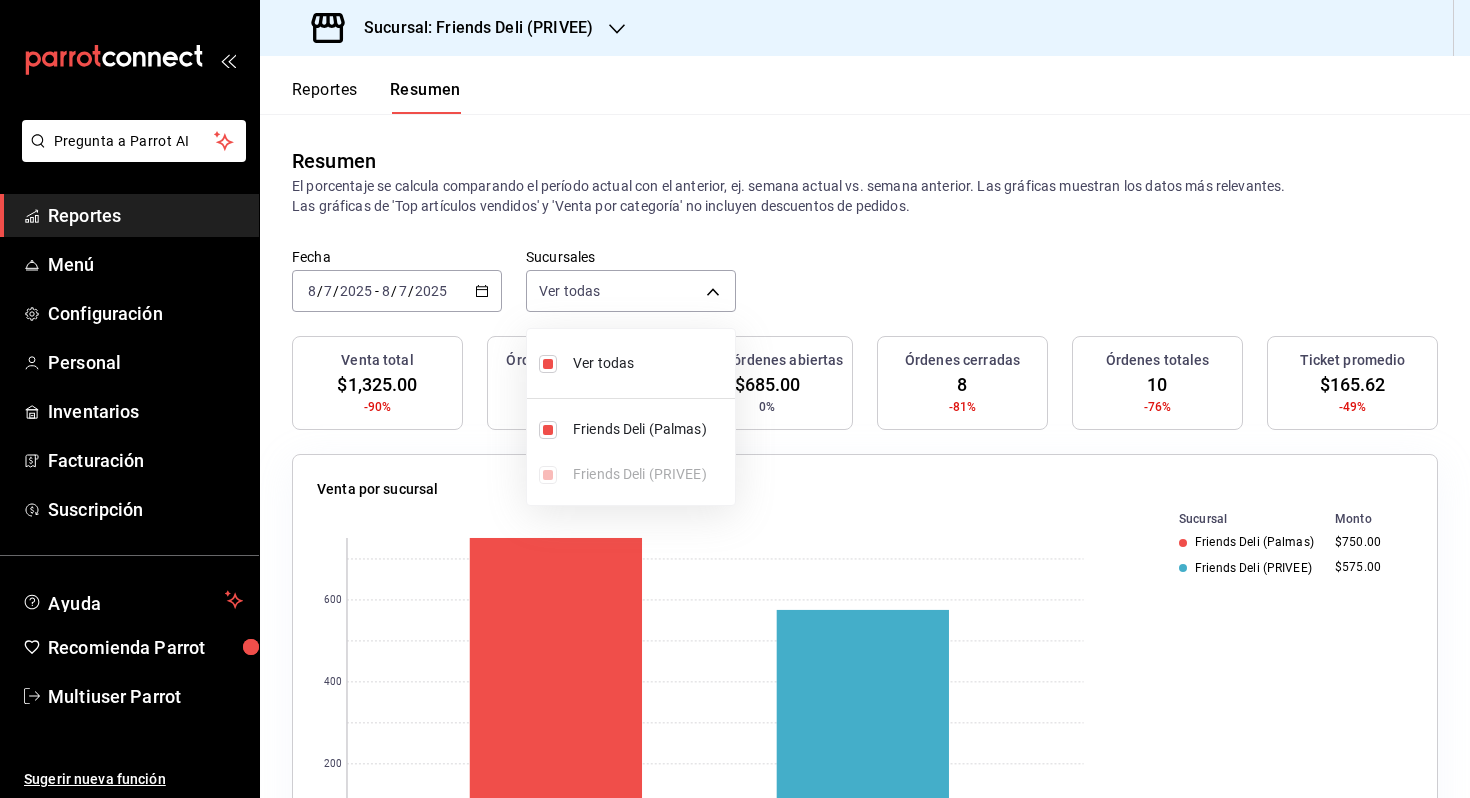 click at bounding box center (735, 399) 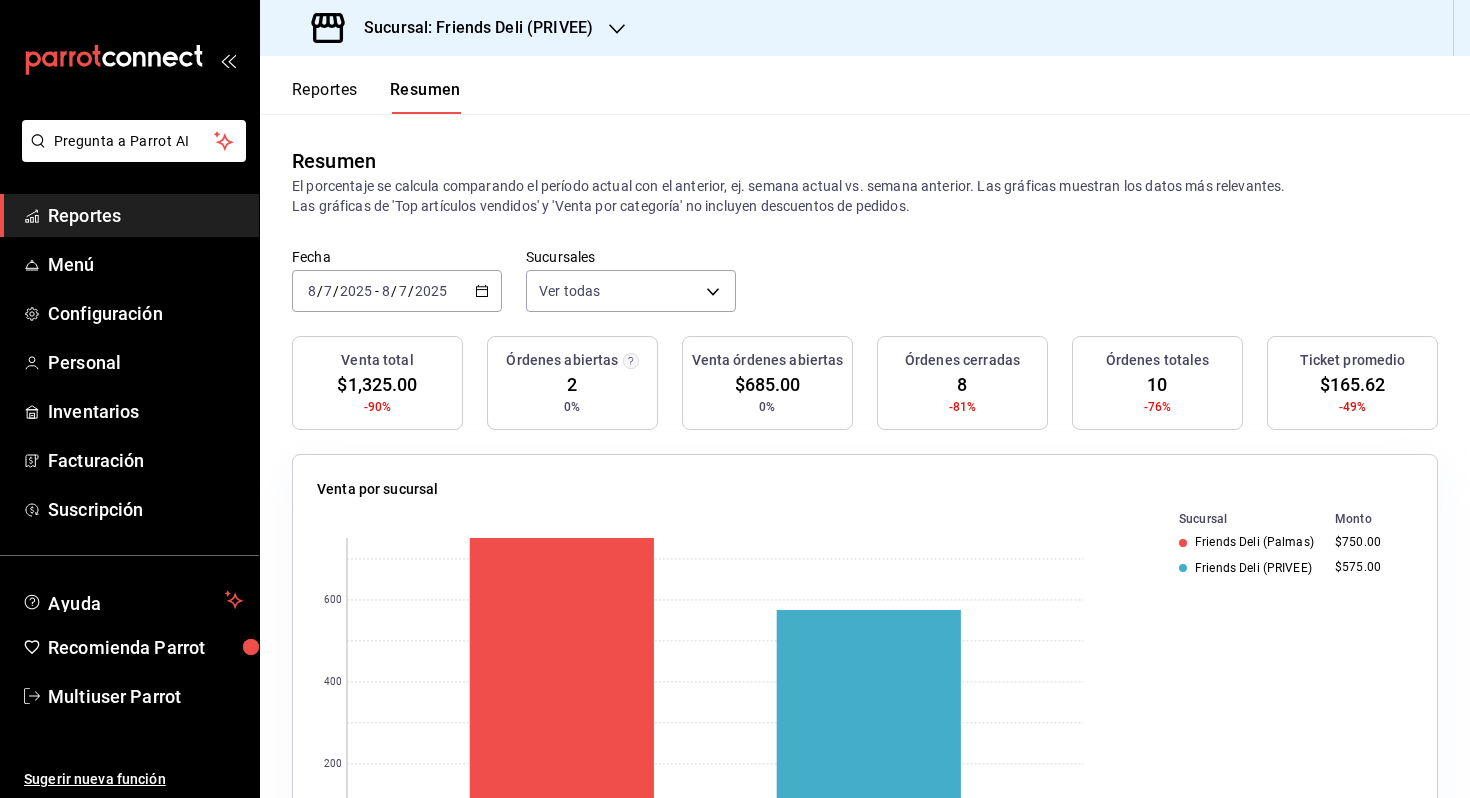click 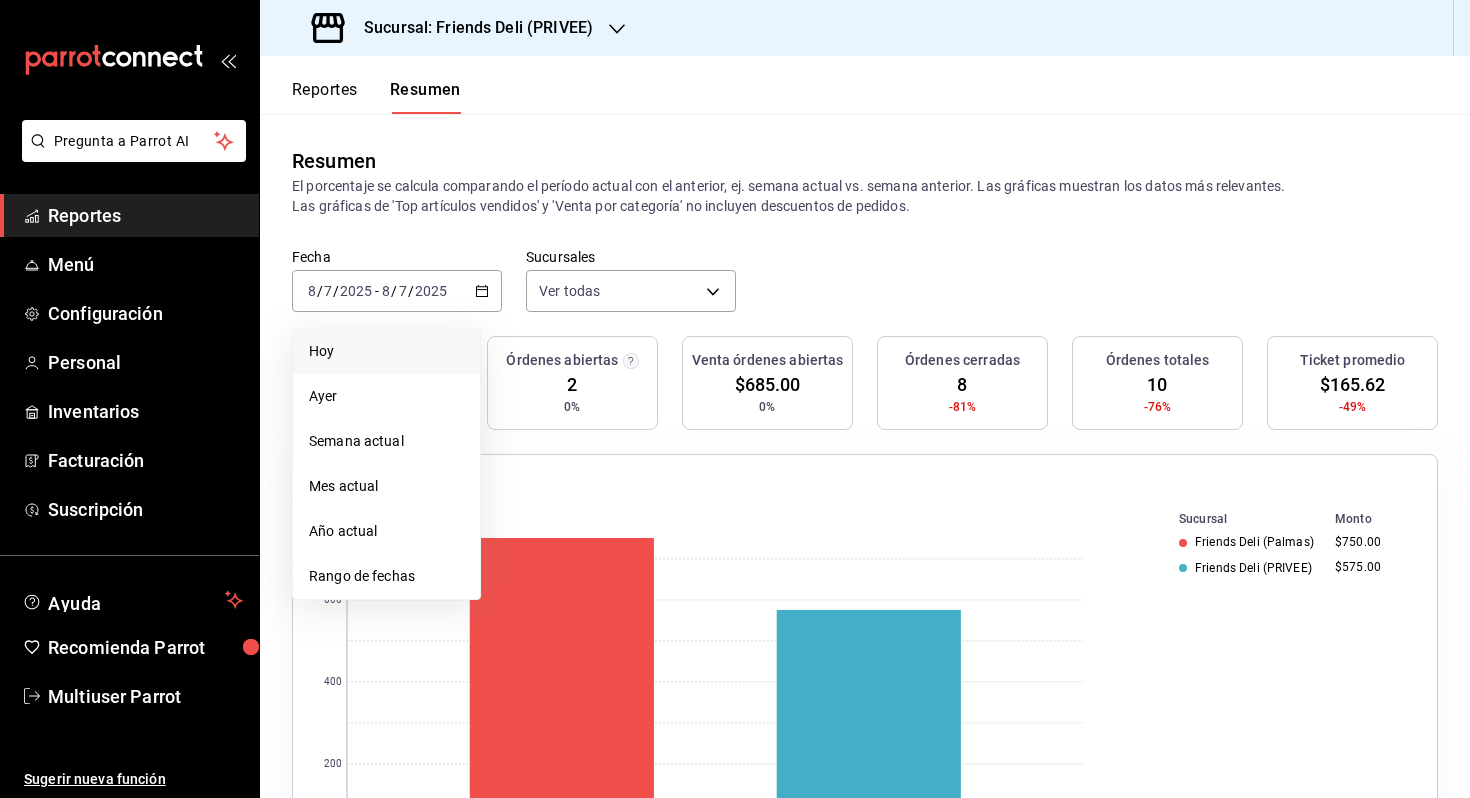 click on "Hoy" at bounding box center (386, 351) 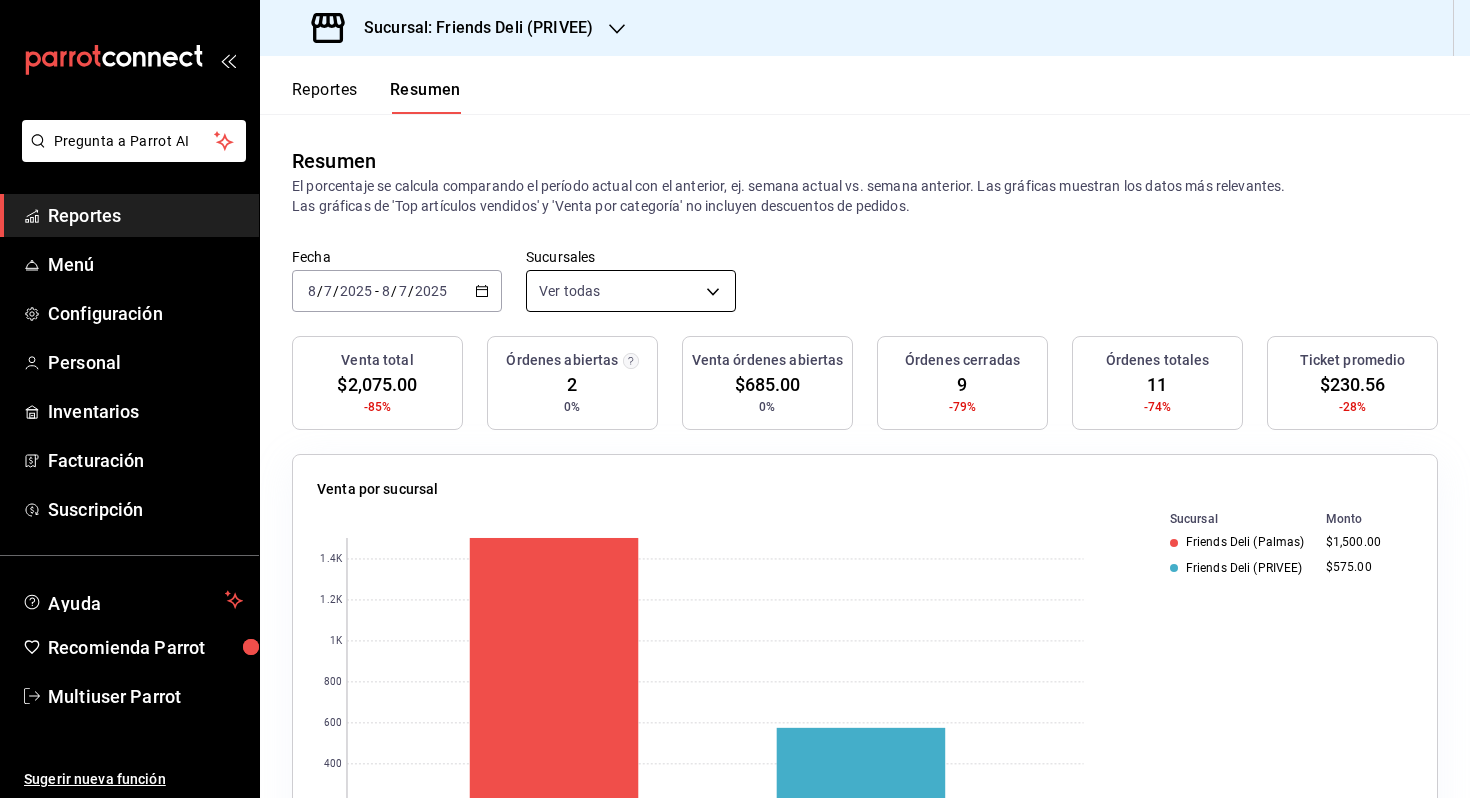 click on "Sucursal: Friends Deli (PRIVEE) Reportes Resumen Resumen El porcentaje se calcula comparando el período actual con el anterior, ej. semana actual vs. semana anterior. Las gráficas muestran los datos más relevantes.  Las gráficas de 'Top artículos vendidos' y 'Venta por categoría' no incluyen descuentos de pedidos. Fecha [DATE] [TIME] - [DATE] [TIME] Sucursales Ver todas [object Object],[object Object] Venta total $[AMOUNT] -85% Órdenes abiertas 2 0% Venta órdenes abiertas $[AMOUNT] 0% Órdenes cerradas 9 -79% Órdenes totales 11 -74% Ticket promedio $[AMOUNT] -28% Venta por sucursal 0 200 400 600 800 1K 1.2K 1.4K Sucursal Monto Friends Deli (Palmas) $[AMOUNT] Friends Deli (PRIVEE) $[AMOUNT] Venta por marca  0 200 400 600 800 1K 1.2K 1.4K Marca Monto Friends Deli (Palmas) $[AMOUNT] $[AMOUNT] Forma de pago Monto" at bounding box center (735, 399) 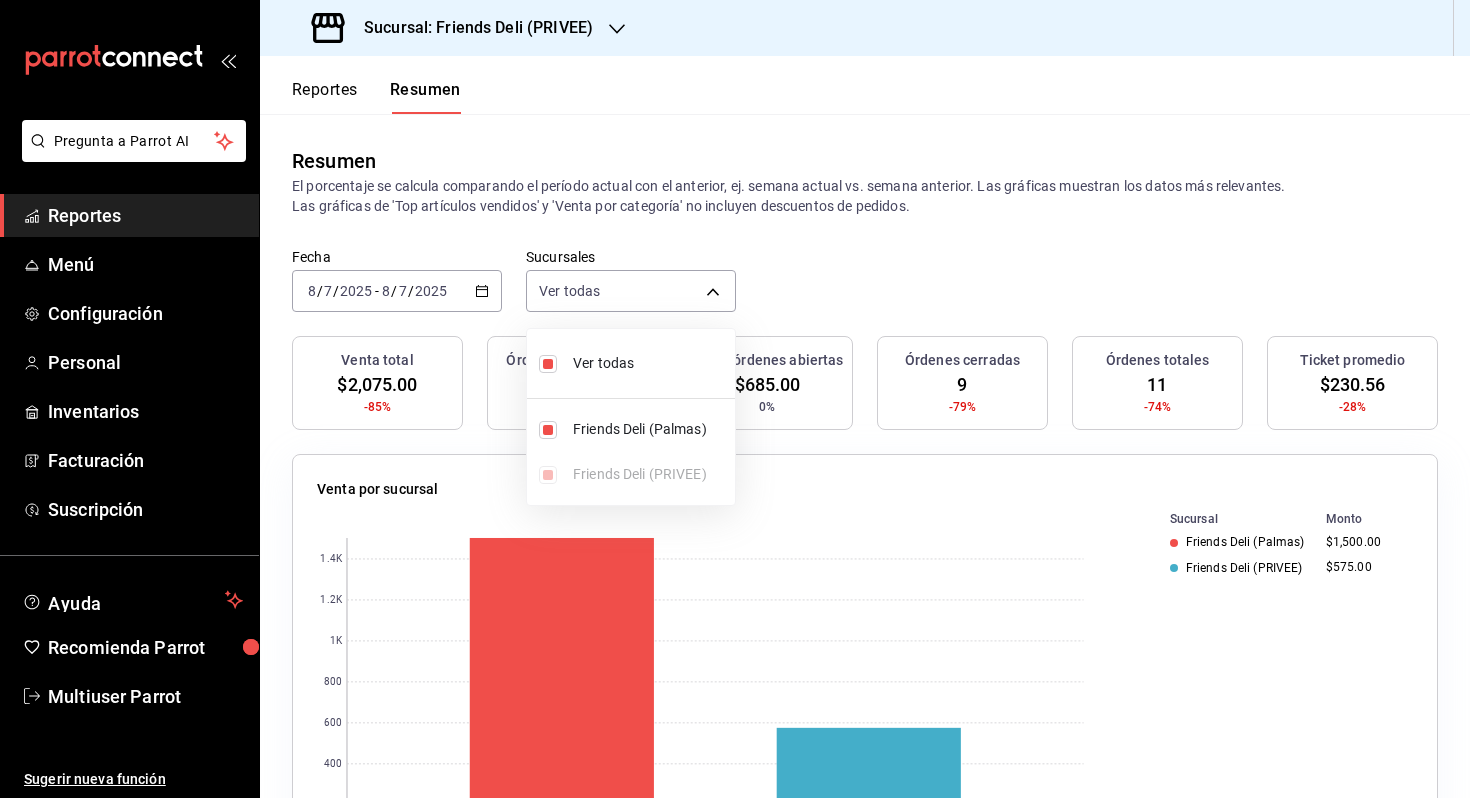 click on "Ver todas" at bounding box center [650, 363] 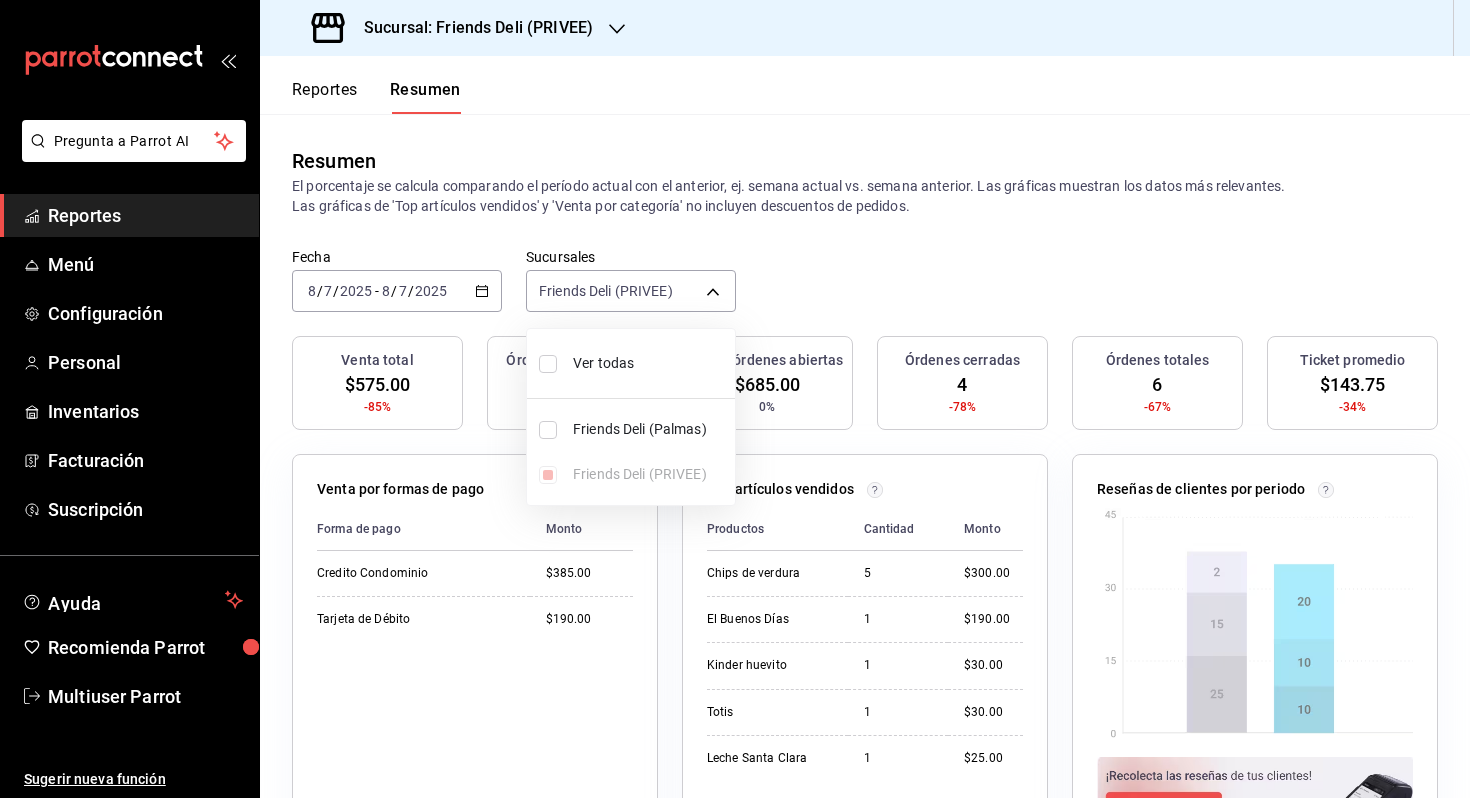 click on "Ver todas" at bounding box center (650, 363) 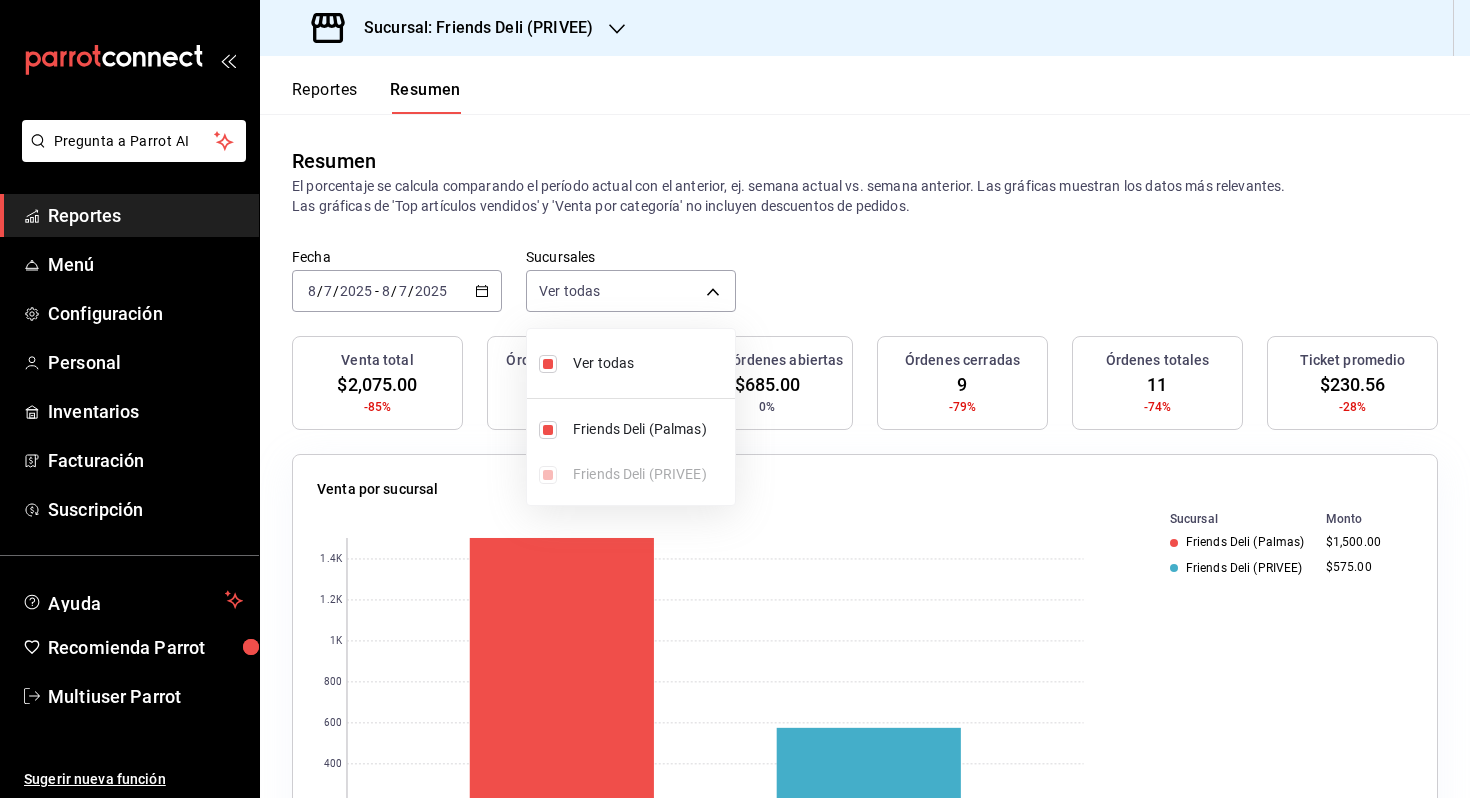 click at bounding box center [735, 399] 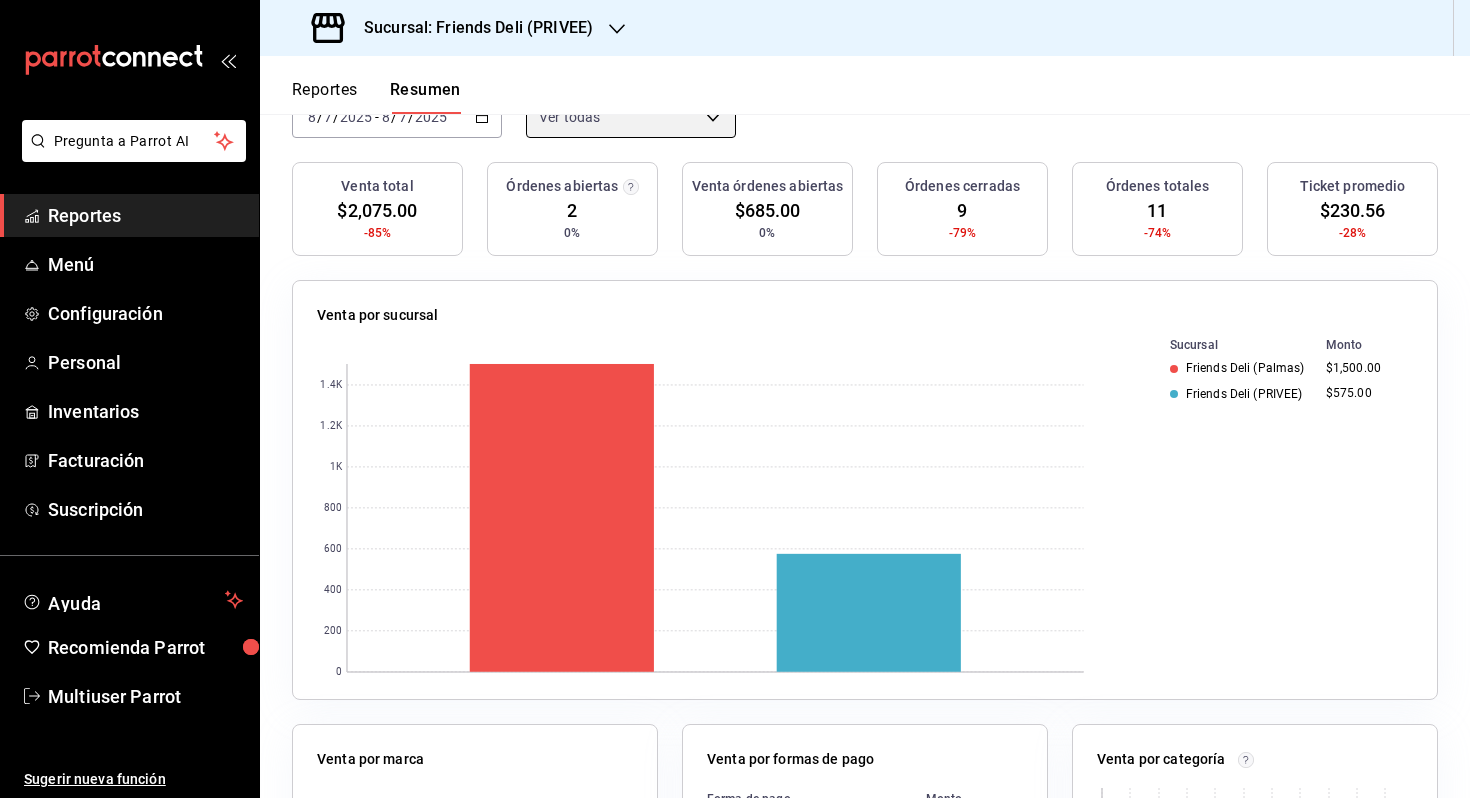 scroll, scrollTop: 0, scrollLeft: 0, axis: both 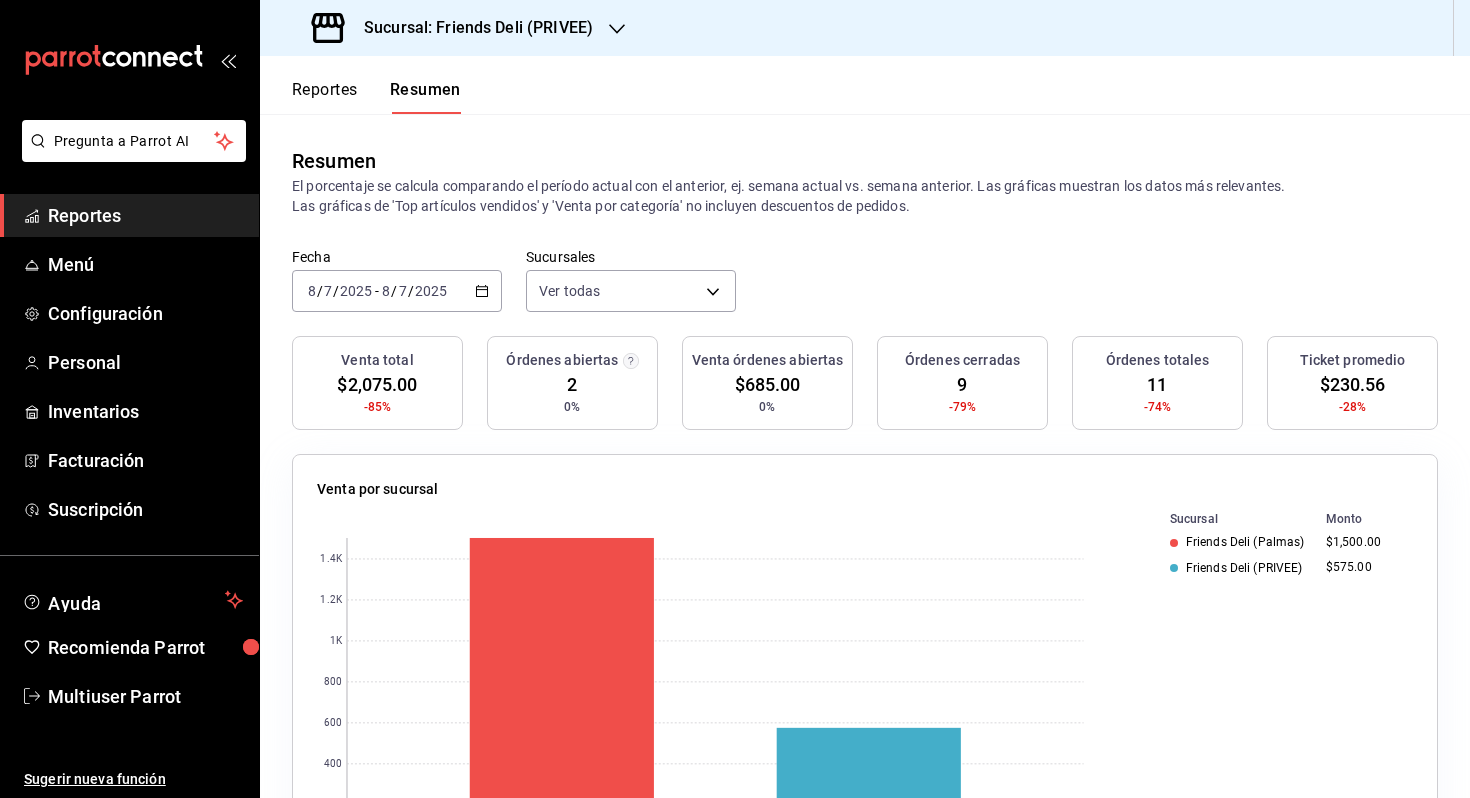 click on "[DATE] [TIME] - [DATE] [TIME]" at bounding box center (397, 291) 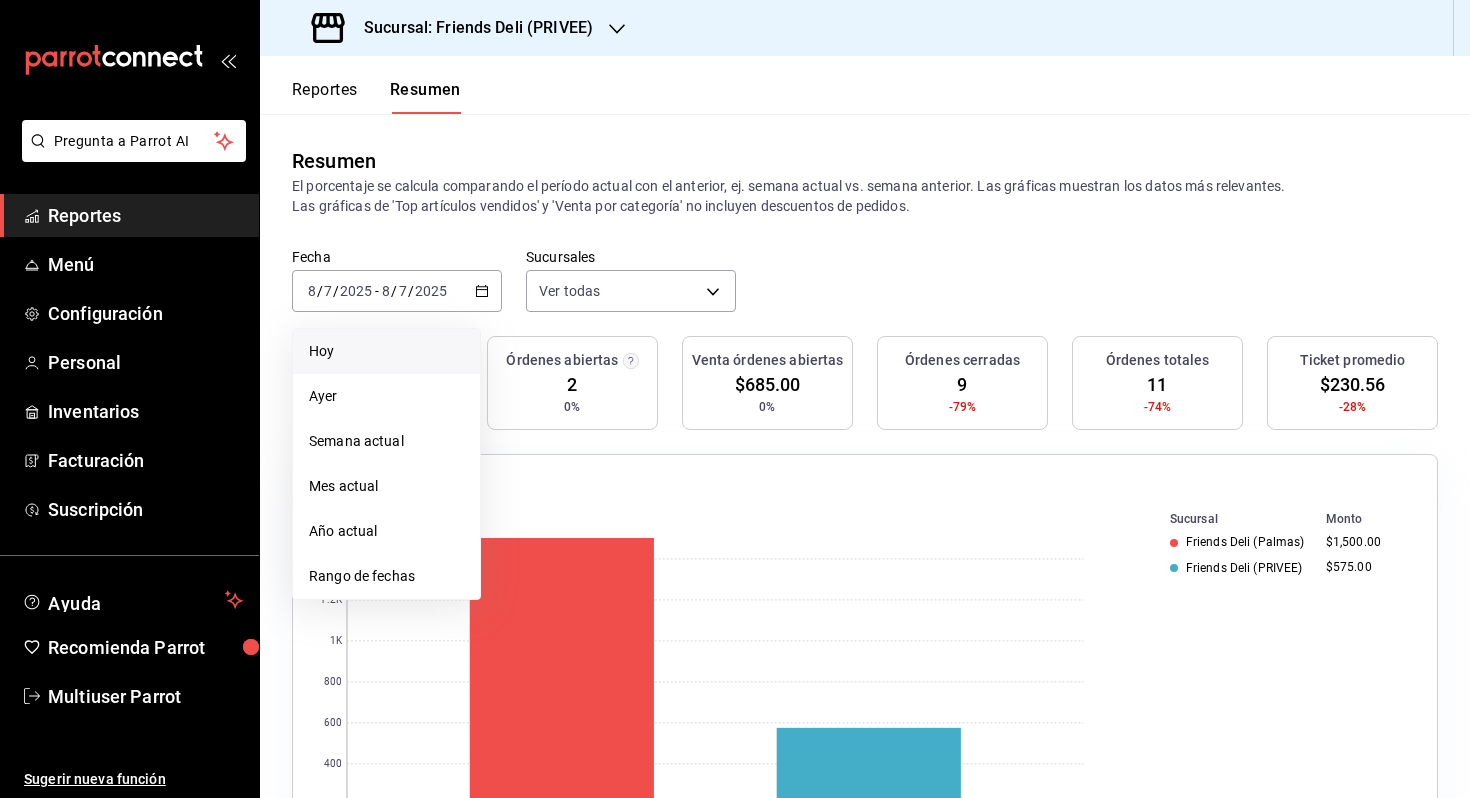 click on "Hoy" at bounding box center [386, 351] 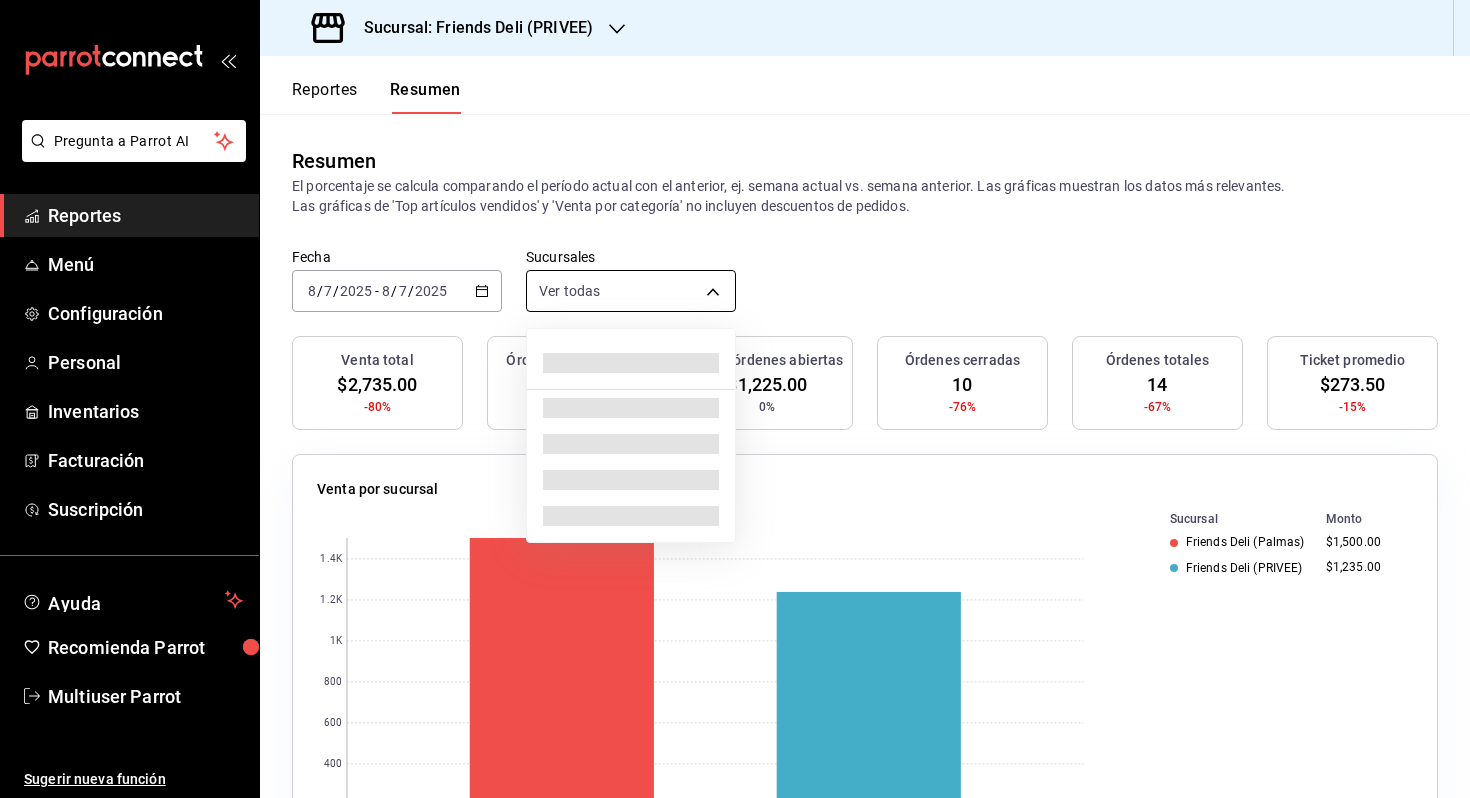click on "Sucursal: Friends Deli (PRIVEE) Reportes Resumen Resumen El porcentaje se calcula comparando el período actual con el anterior, ej. semana actual vs. semana anterior. Las gráficas muestran los datos más relevantes.  Las gráficas de 'Top artículos vendidos' y 'Venta por categoría' no incluyen descuentos de pedidos. Fecha [DATE] [TIME] - [DATE] [TIME] Sucursales Ver todas [object Object],[object Object] Venta total $[AMOUNT] -80% Órdenes abiertas 4 0% Venta órdenes abiertas $[AMOUNT] 0% Órdenes cerradas 10 -76% Órdenes totales 14 -67% Ticket promedio $[AMOUNT] -15% Venta por sucursal 0 200 400 600 800 1K 1.2K 1.4K Sucursal Monto Friends Deli (Palmas) $[AMOUNT] Friends Deli (PRIVEE) $[AMOUNT] Venta por marca  0 200 400 600 800 1K 1.2K 1.4K Marca Monto Friends Deli (Palmas) $[AMOUNT] $[AMOUNT] Forma de pago" at bounding box center (735, 399) 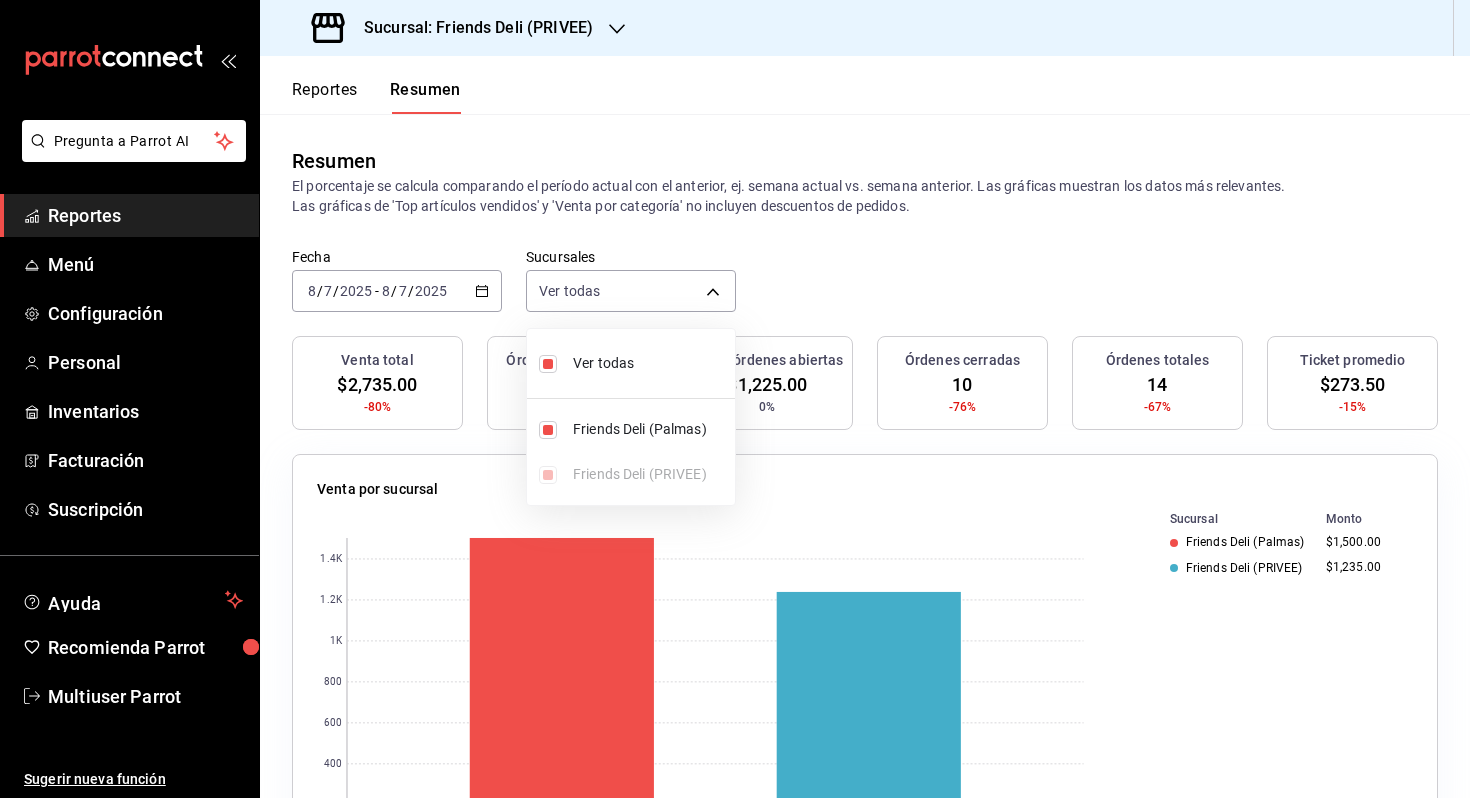 click on "Ver todas" at bounding box center [631, 363] 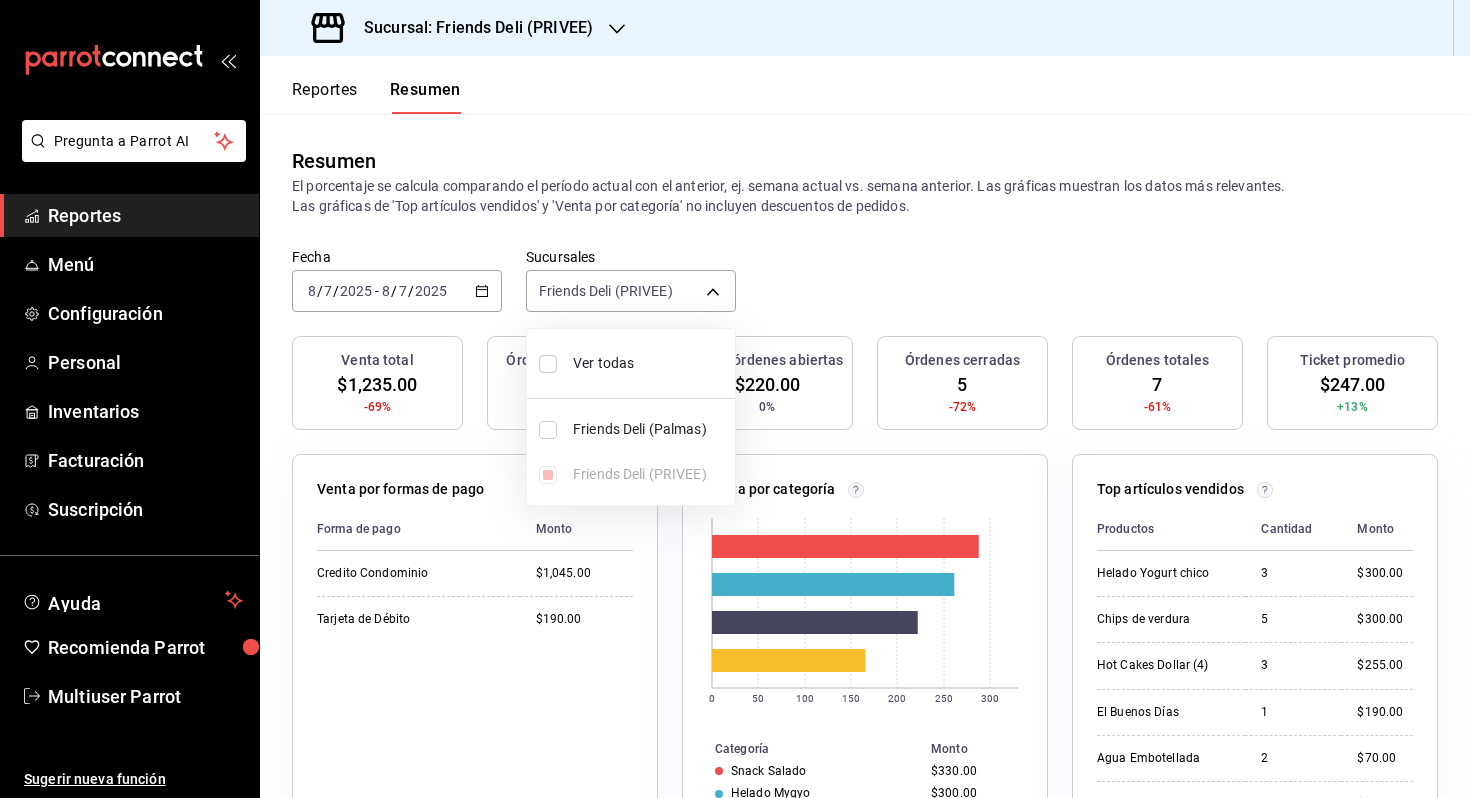 click on "Ver todas" at bounding box center [650, 363] 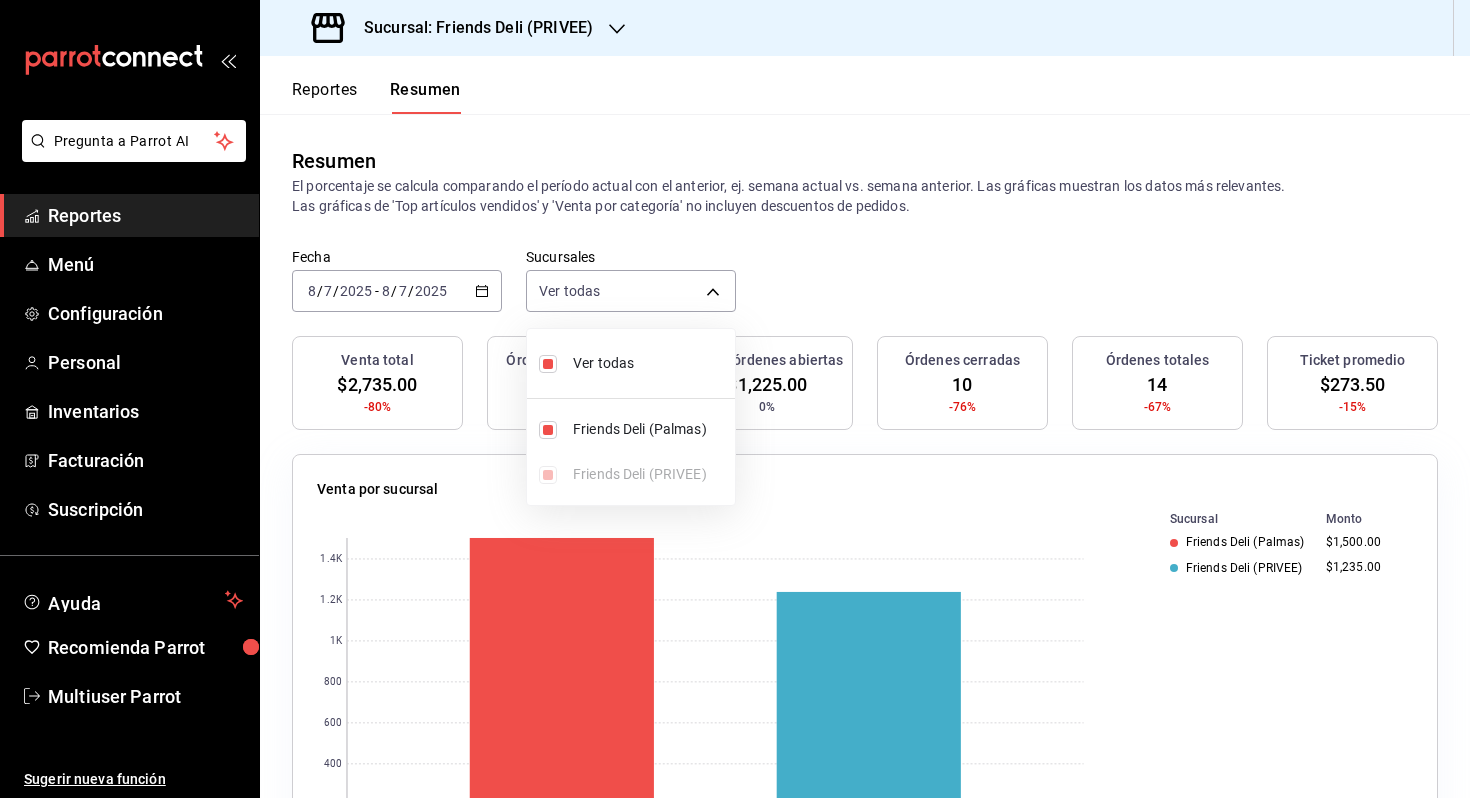 click at bounding box center [735, 399] 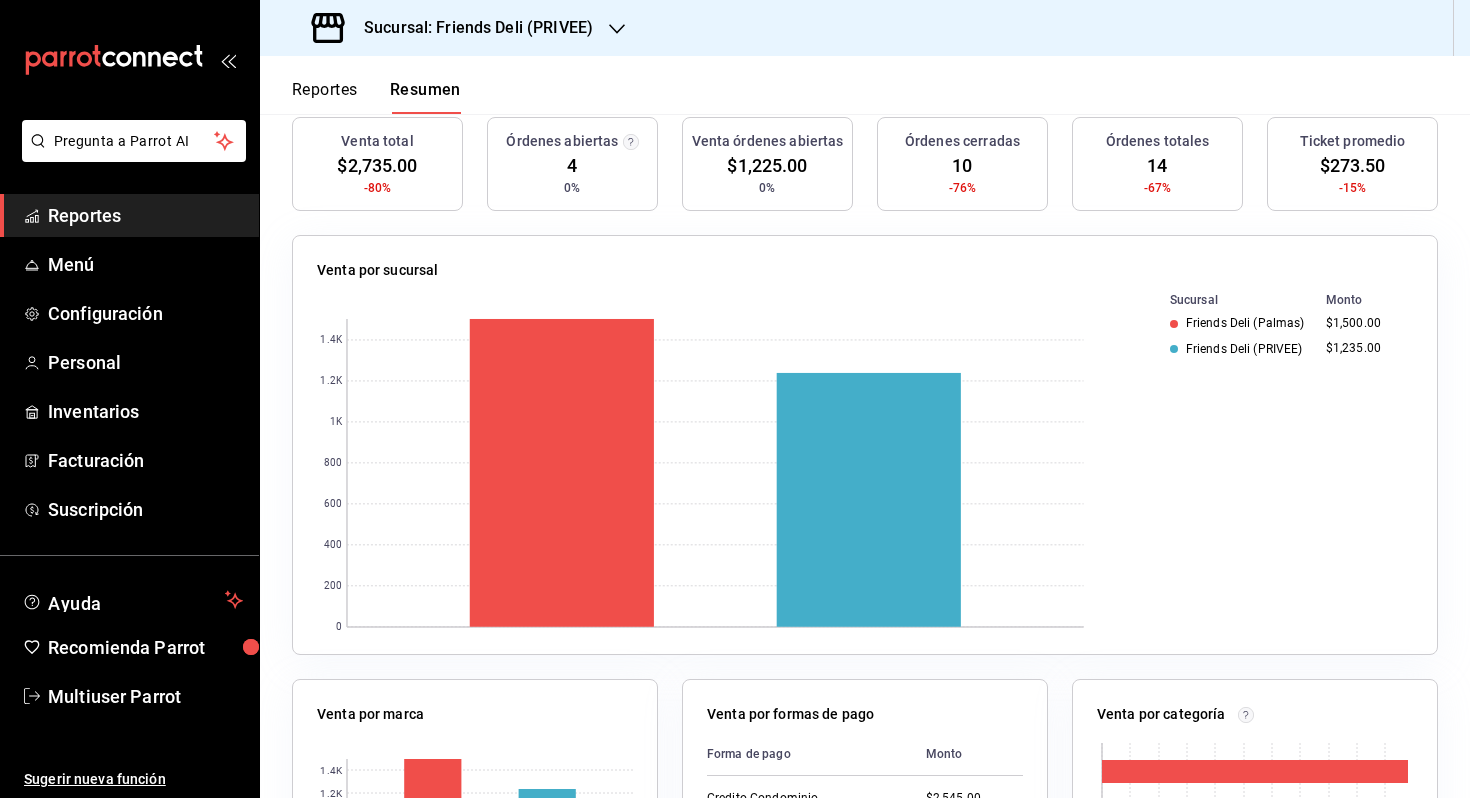 scroll, scrollTop: 0, scrollLeft: 0, axis: both 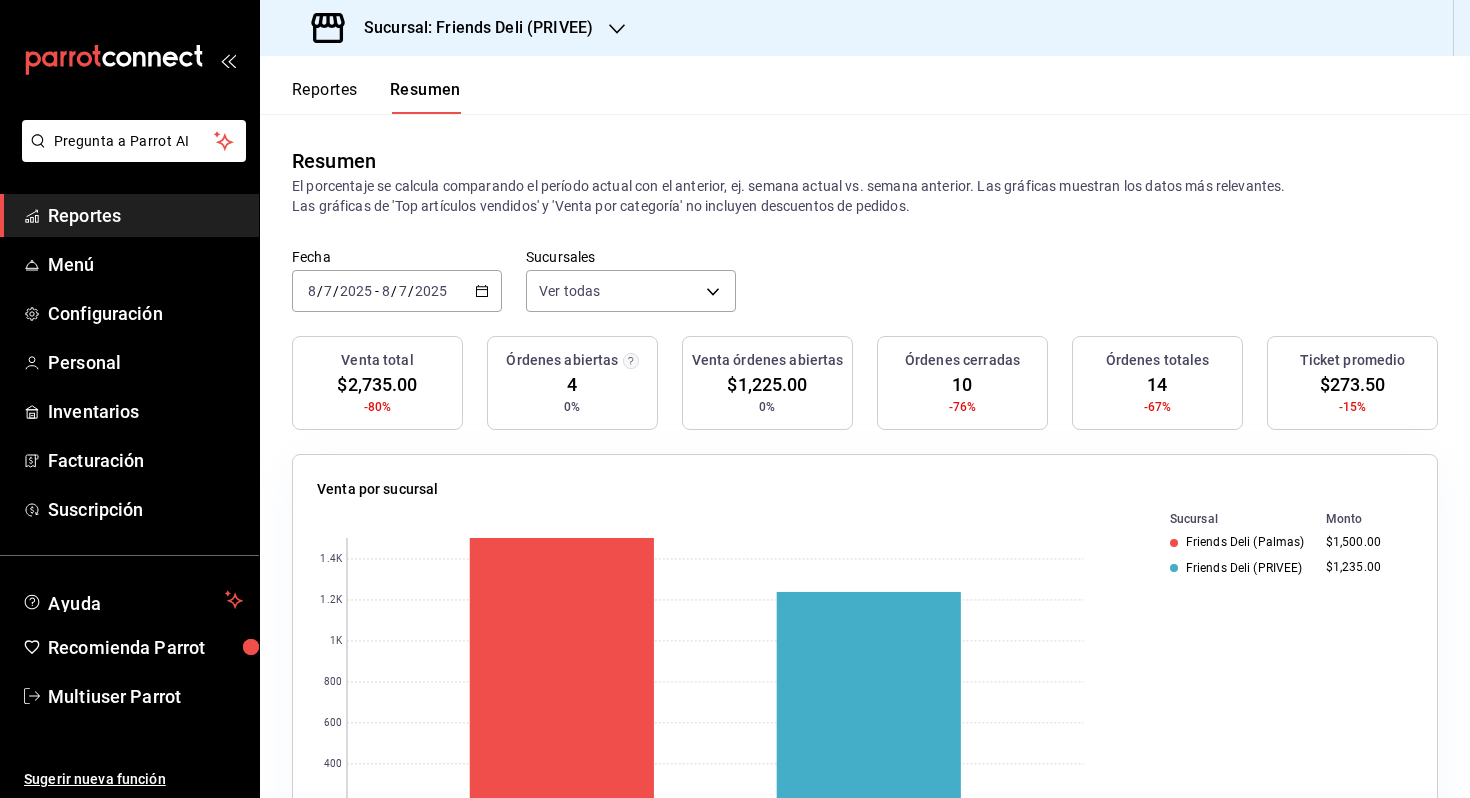 click on "Reportes" at bounding box center (325, 97) 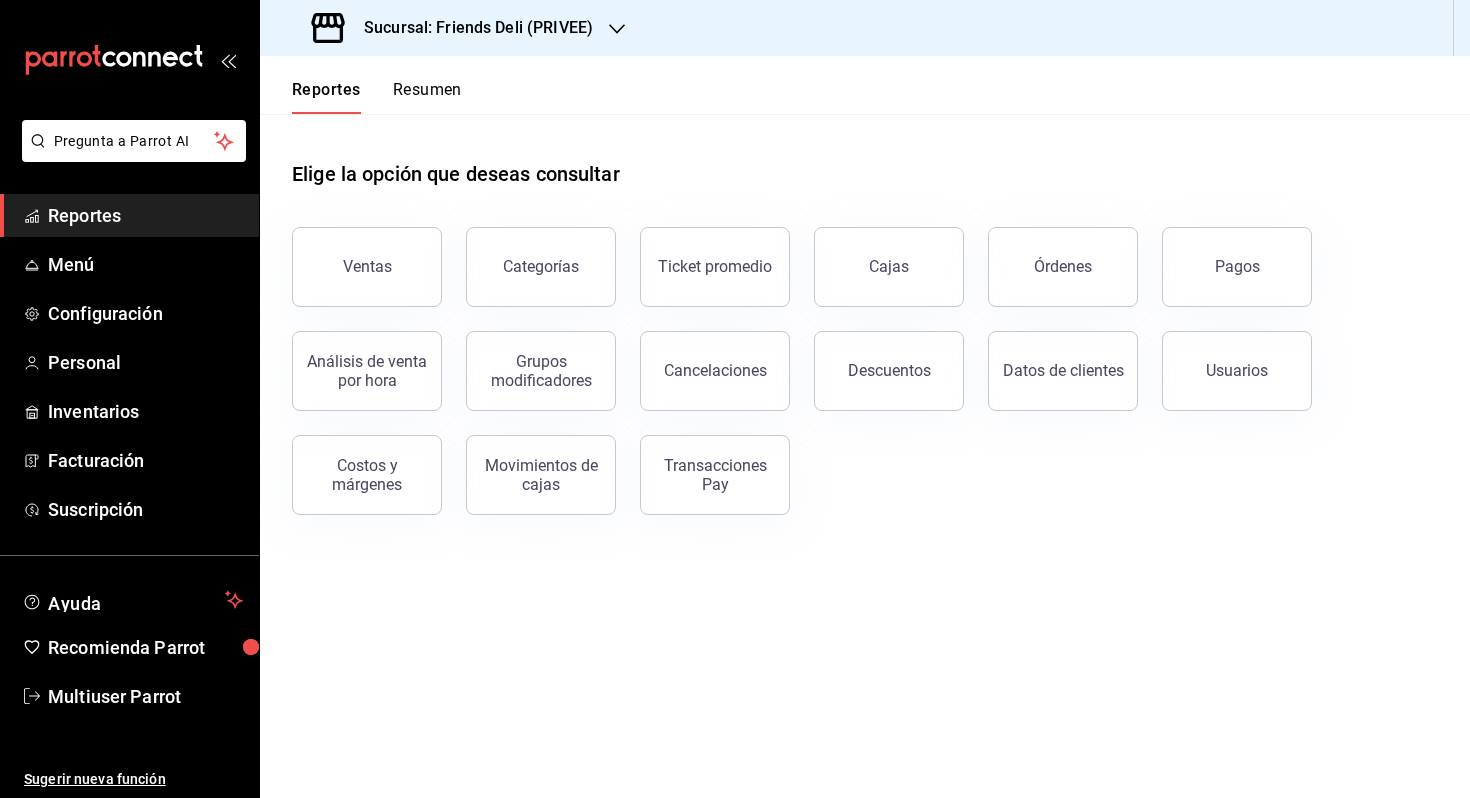 click on "Sucursal: Friends Deli (PRIVEE)" at bounding box center (470, 28) 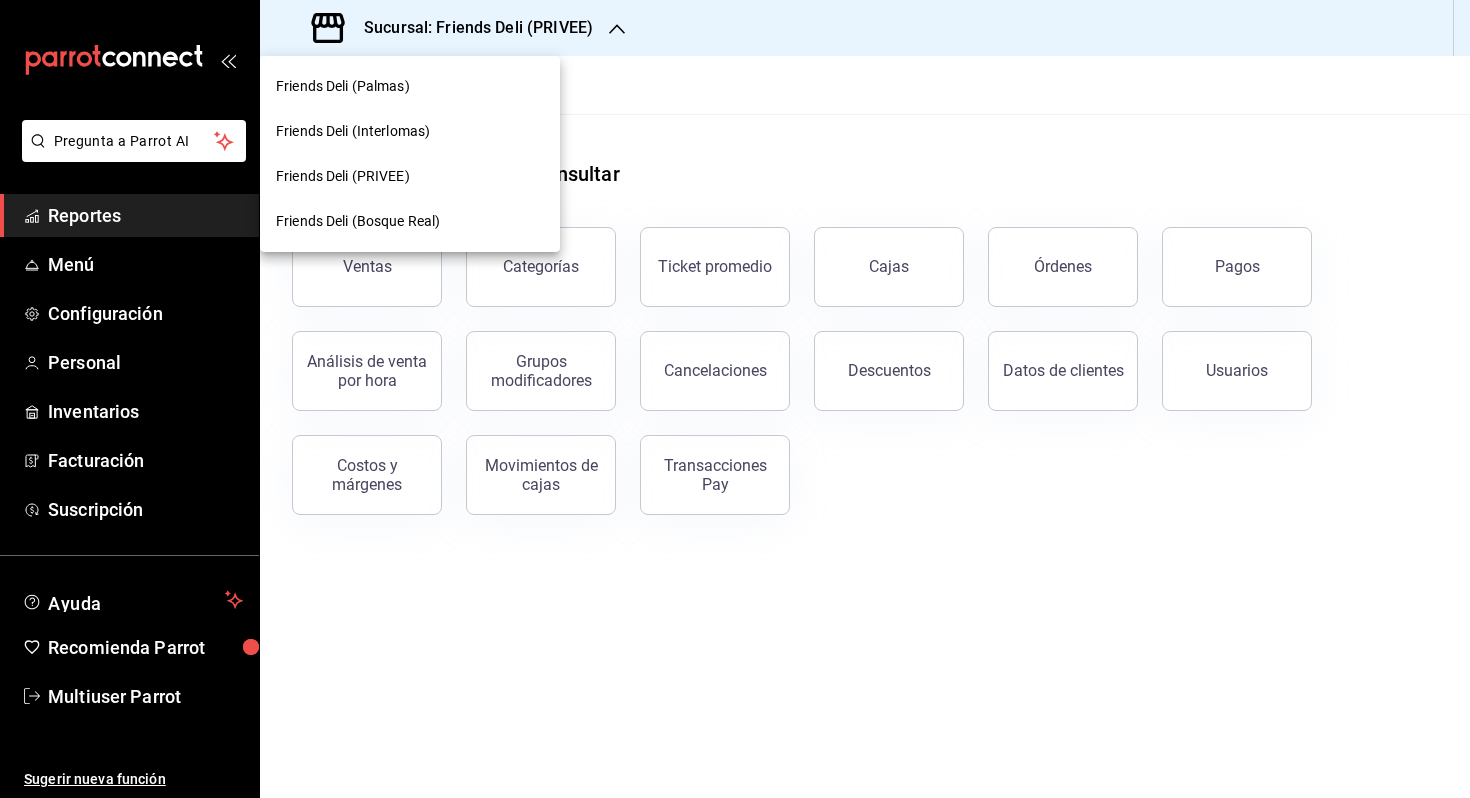 click on "Friends Deli (Palmas)" at bounding box center [410, 86] 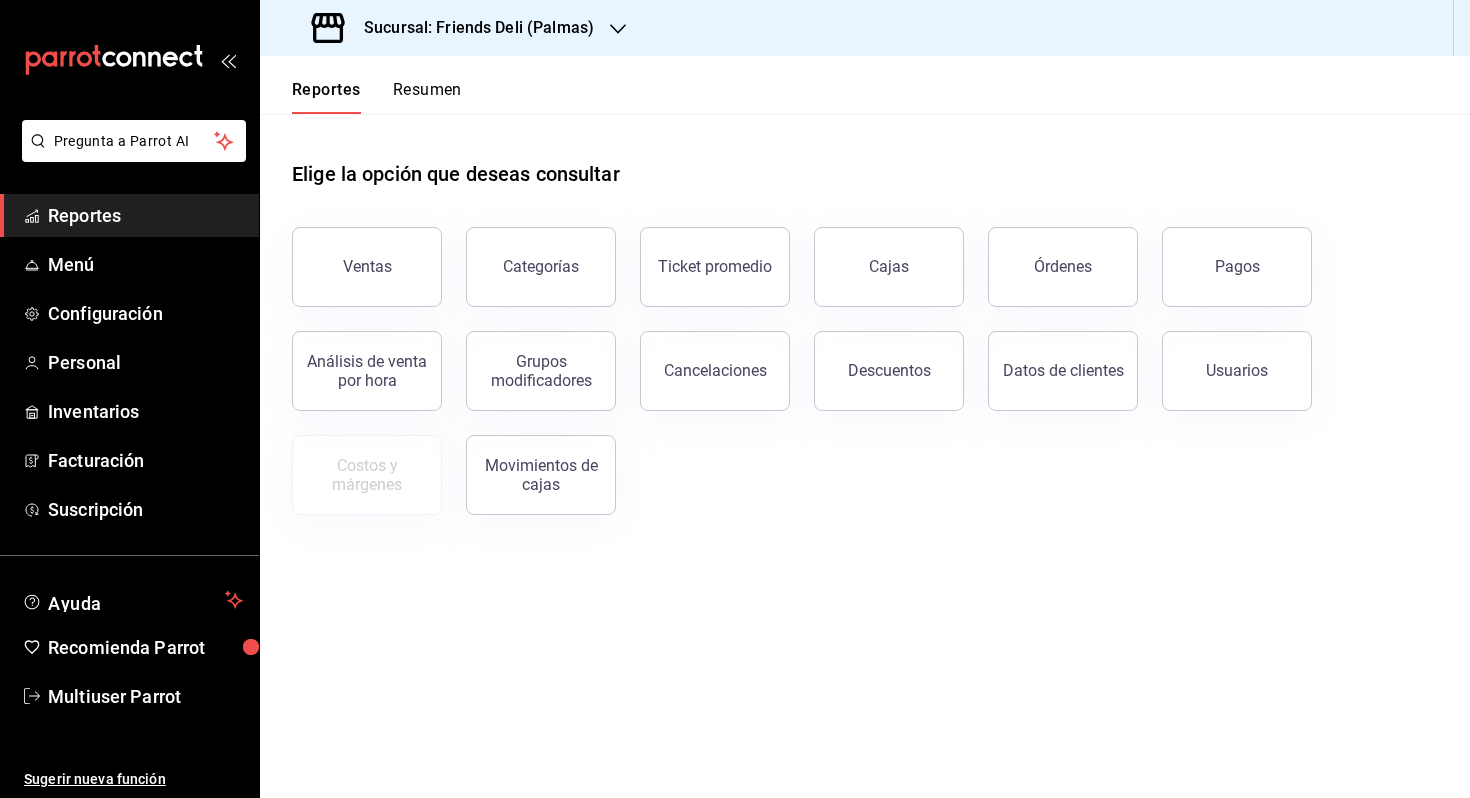 click on "Reportes Resumen" at bounding box center [361, 85] 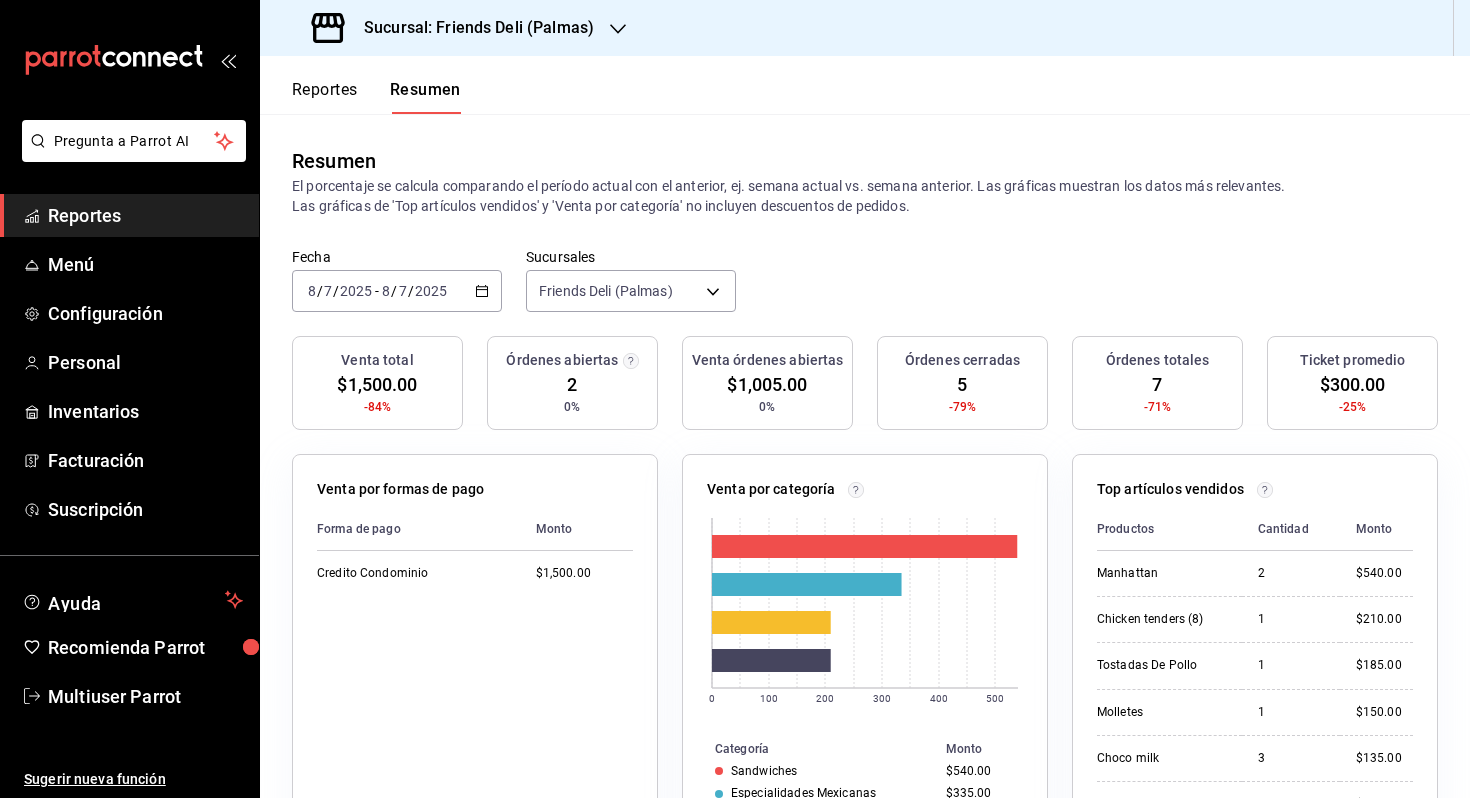 click on "Reportes" at bounding box center (325, 97) 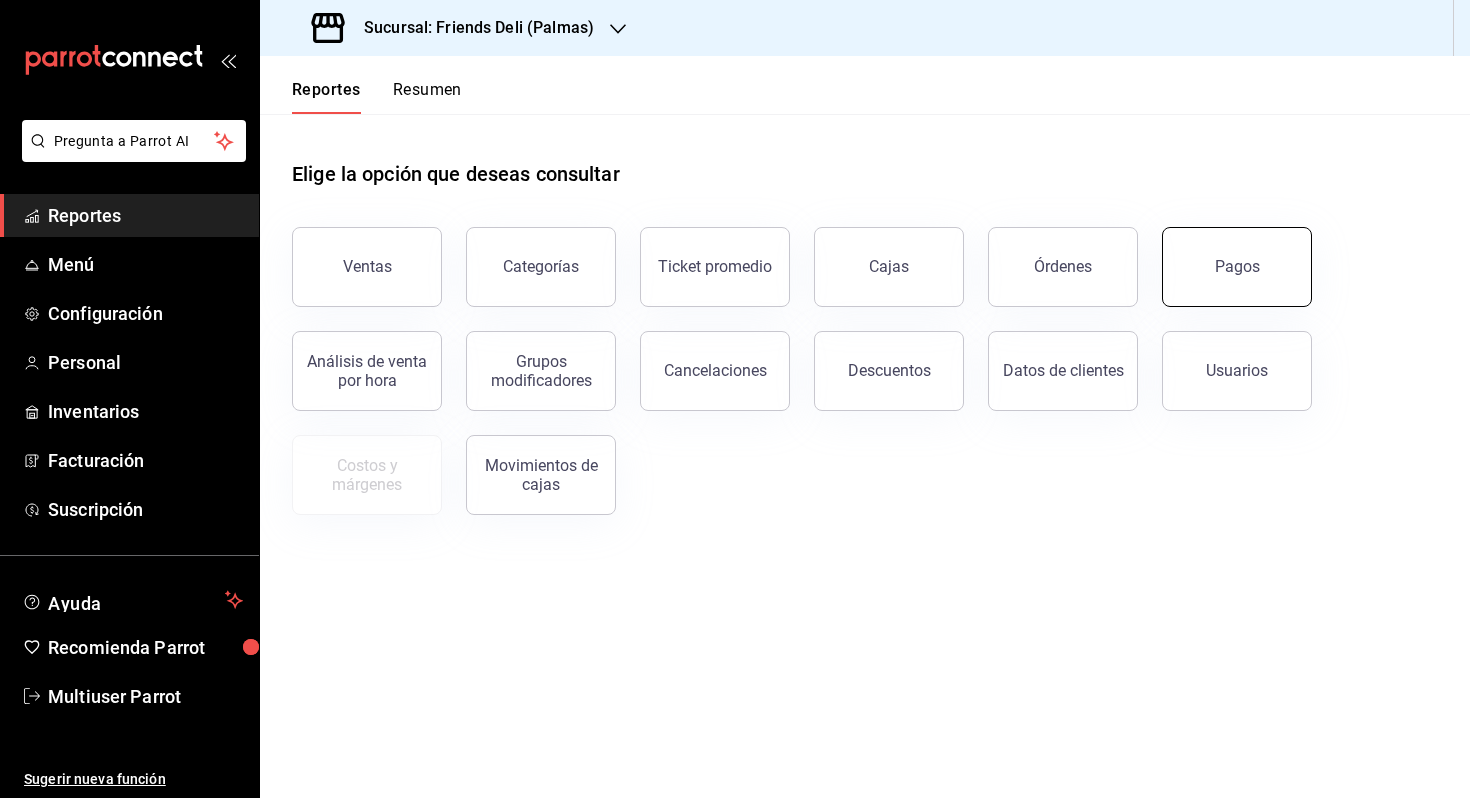 click on "Pagos" at bounding box center [1237, 267] 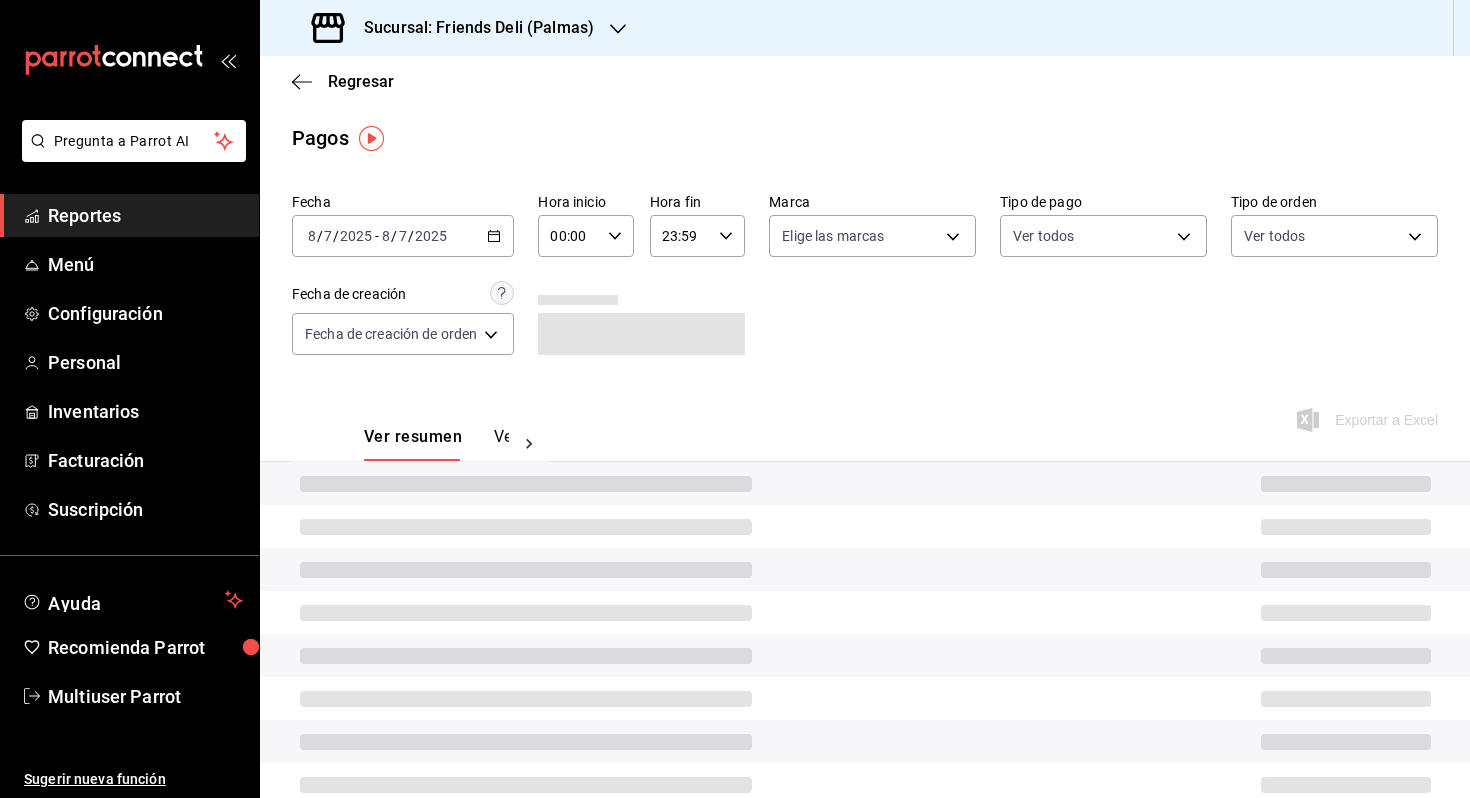 click on "Fecha [DATE] [TIME] - [DATE] [TIME] Hora inicio 00:00 Hora inicio Hora fin 23:59 Hora fin Marca Elige las marcas Tipo de pago Ver todos Tipo de orden Ver todos Fecha de creación   Fecha de creación de orden ORDER" at bounding box center (865, 282) 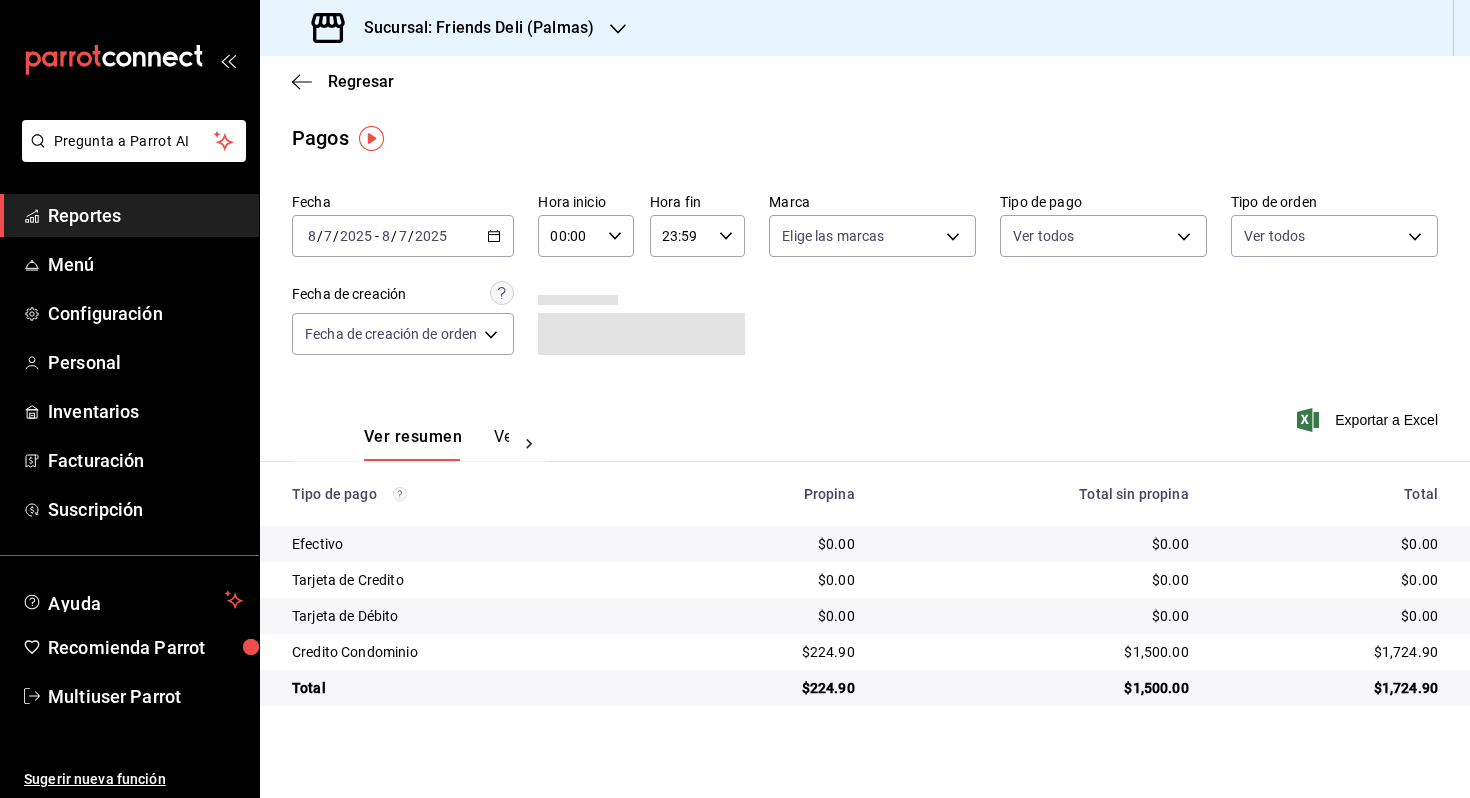 click on "[DATE] [TIME] - [DATE] [TIME]" at bounding box center [403, 236] 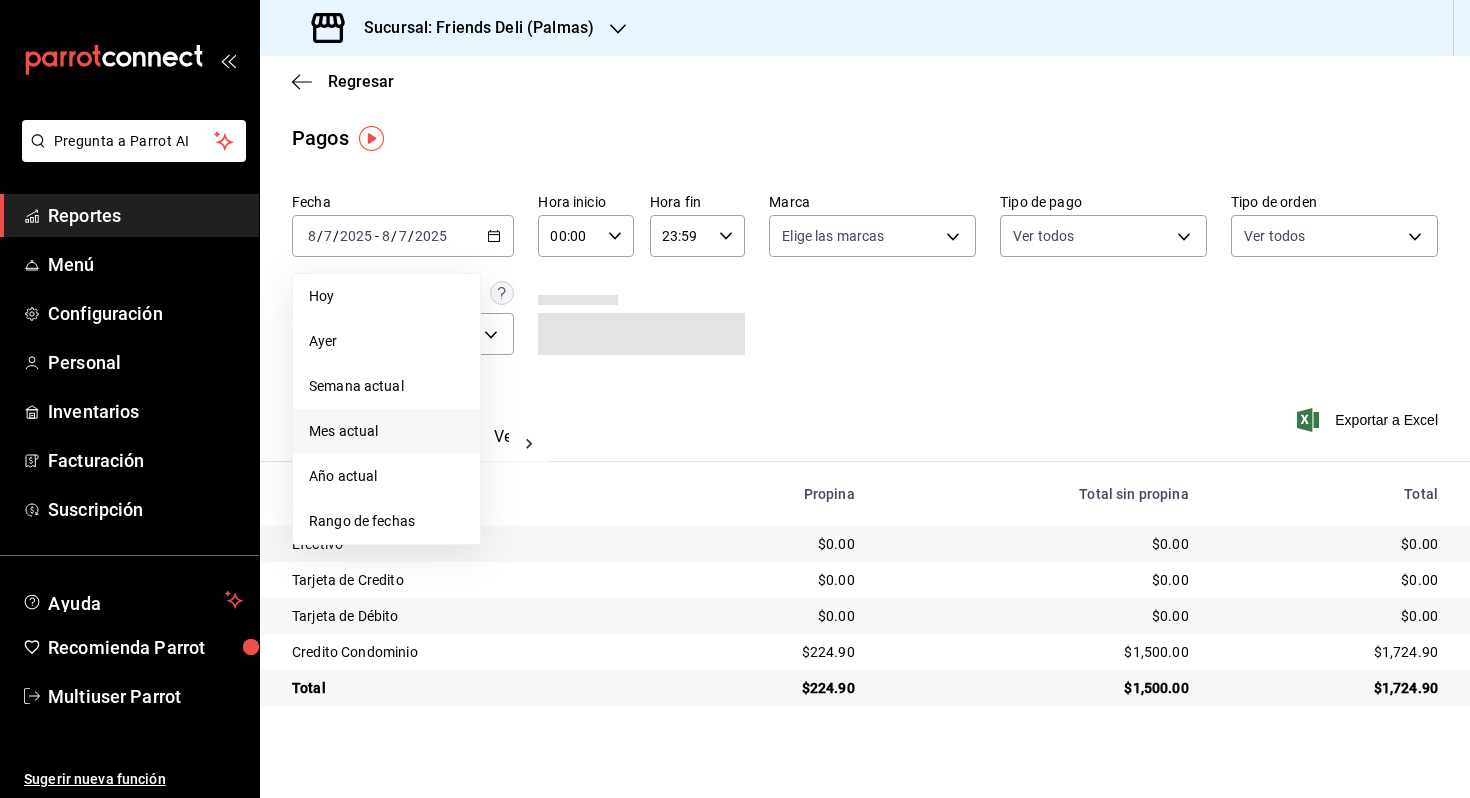 click on "Mes actual" at bounding box center (386, 431) 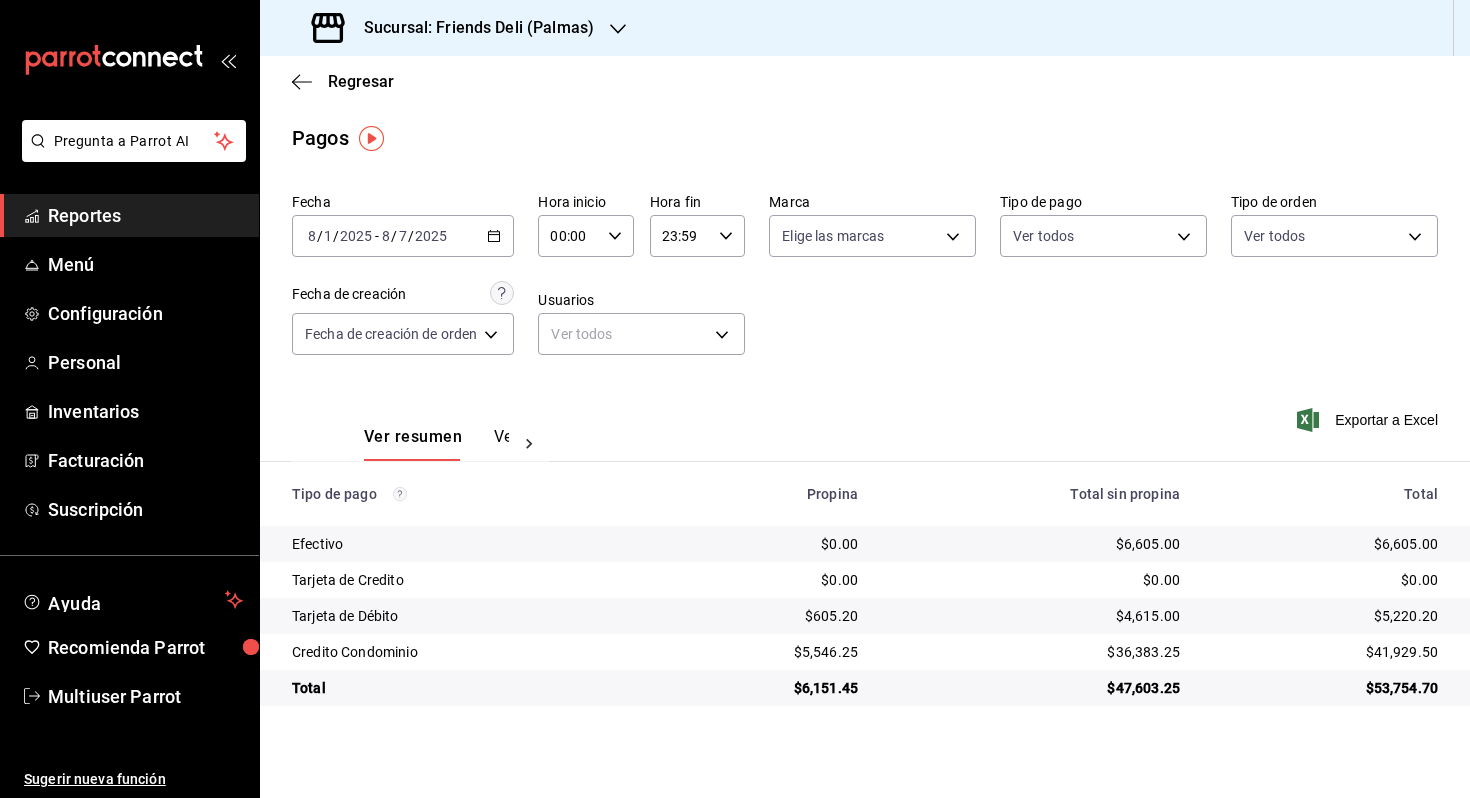 click on "Reportes" at bounding box center (145, 215) 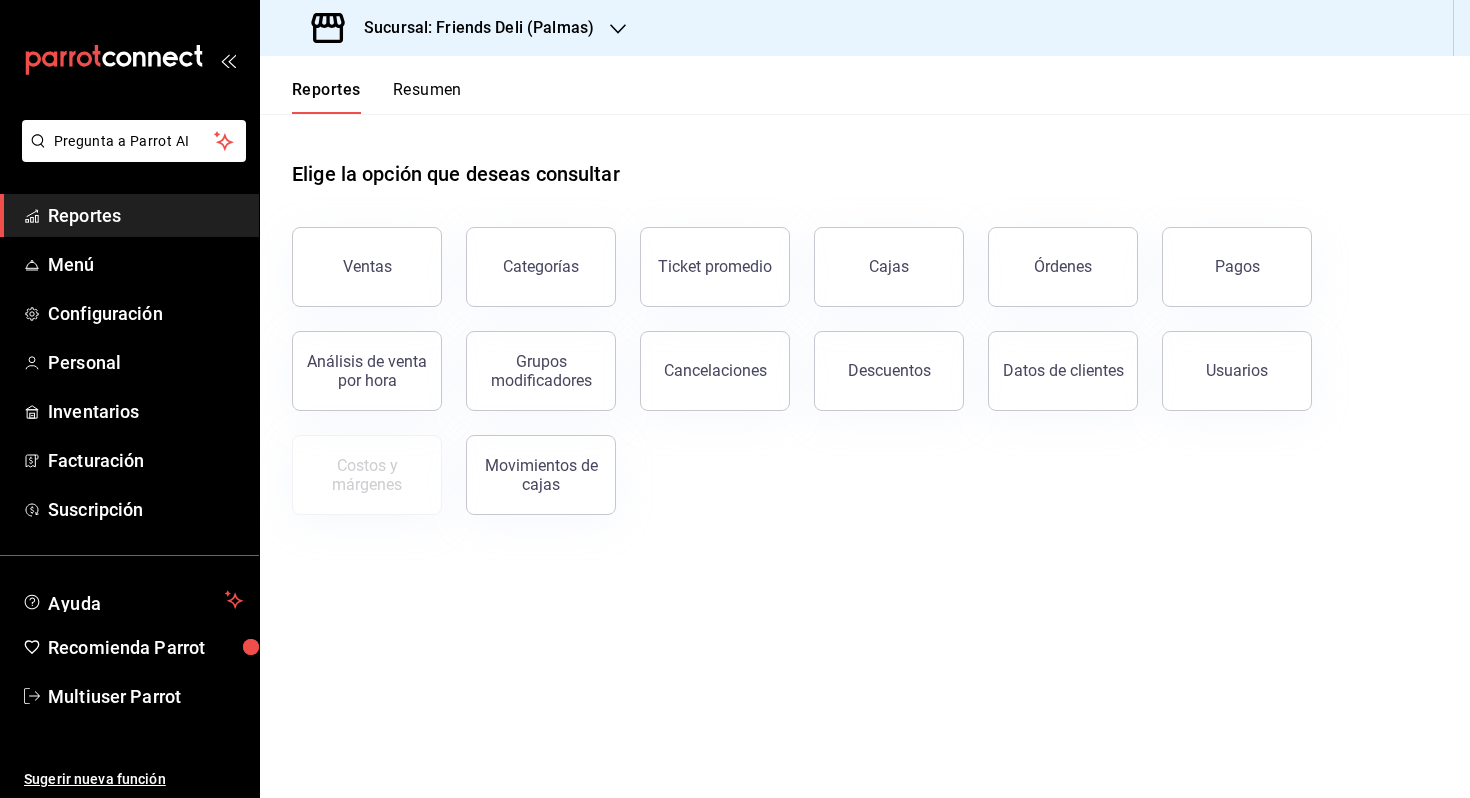 click on "Resumen" at bounding box center (427, 97) 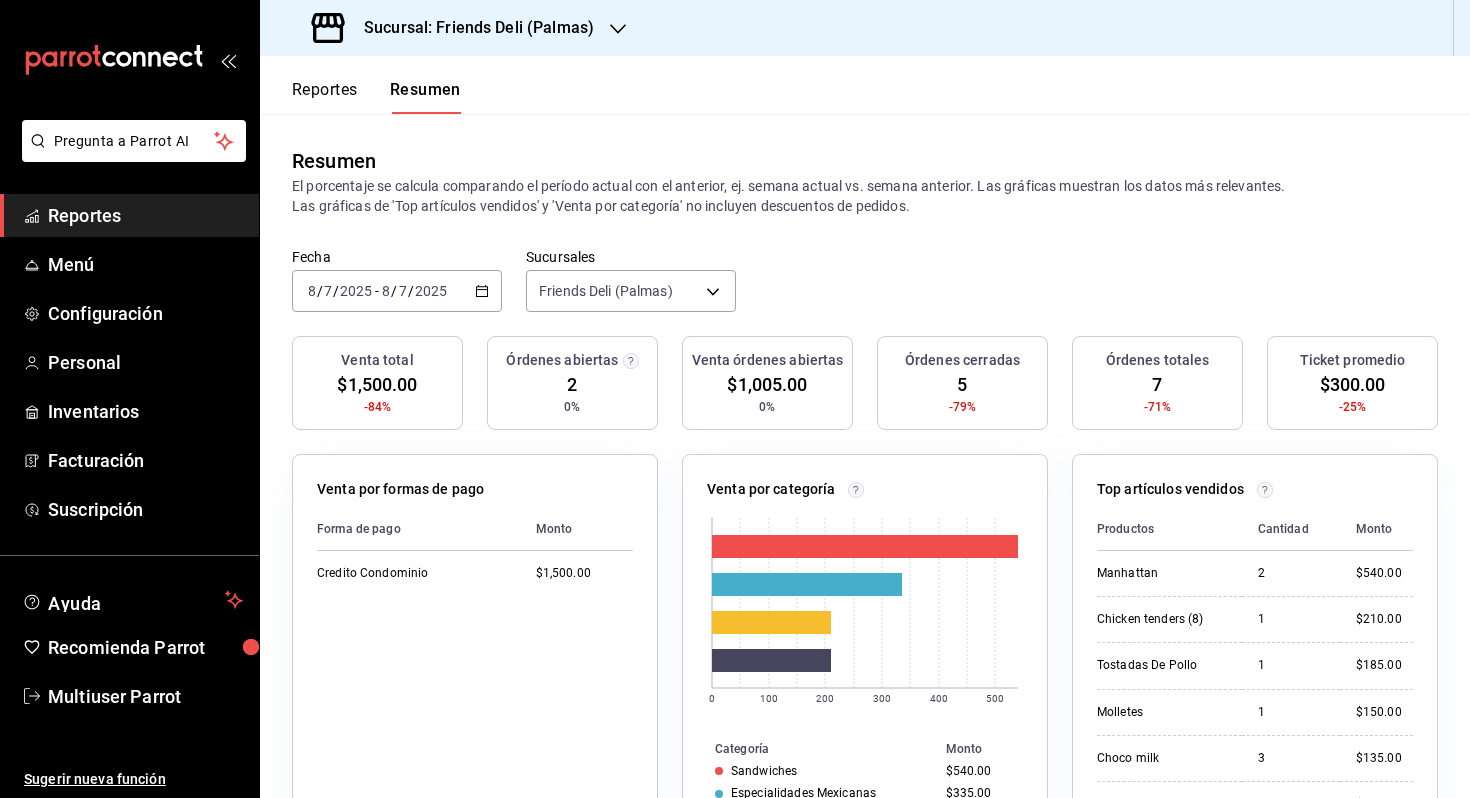 click on "Sucursales Friends Deli (Palmas) [object Object]" at bounding box center [865, 292] 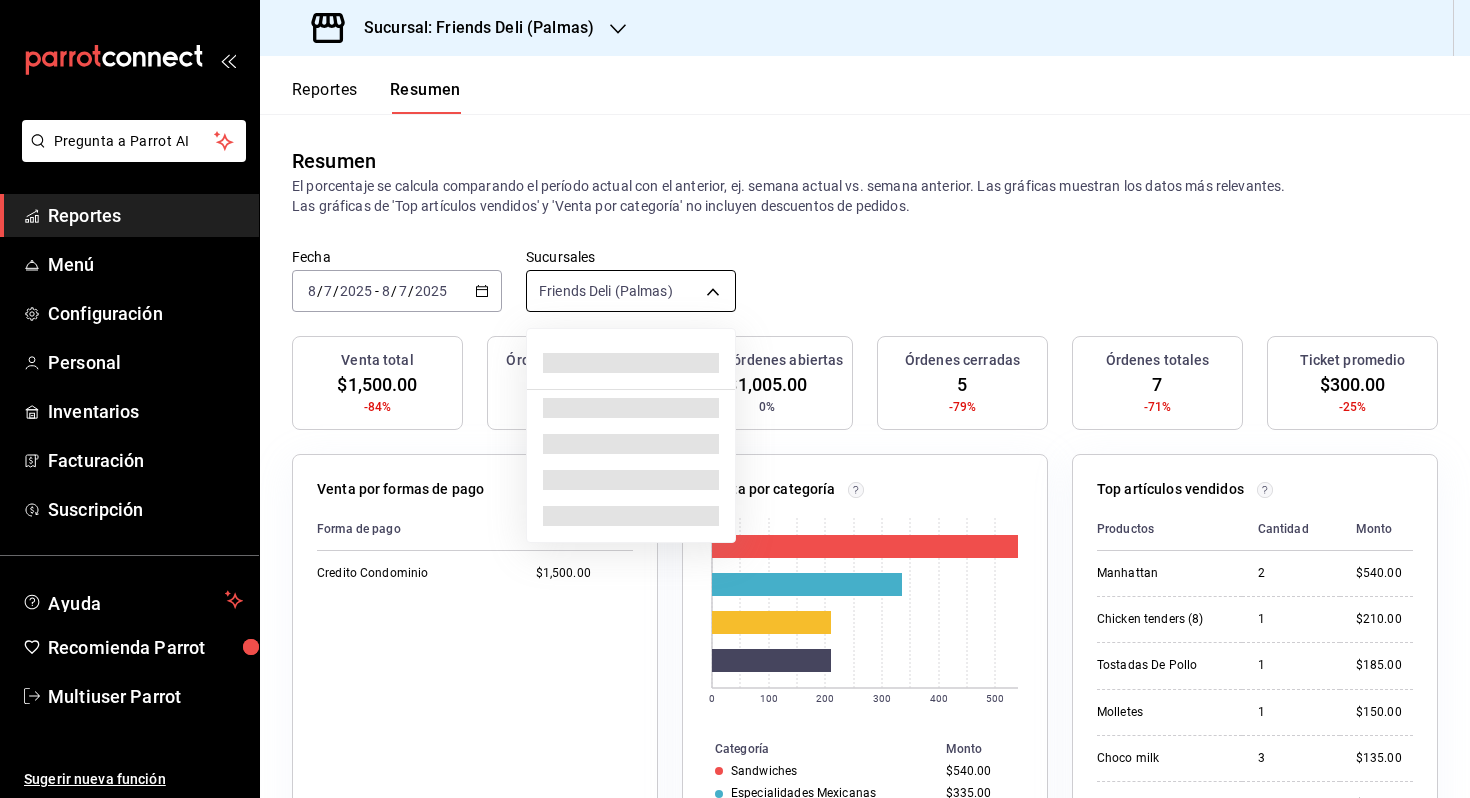click on "Sucursal: Friends Deli (Palmas) Reportes Resumen Resumen El porcentaje se calcula comparando el período actual con el anterior, ej. semana actual vs. semana anterior. Las gráficas muestran los datos más relevantes.  Las gráficas de 'Top artículos vendidos' y 'Venta por categoría' no incluyen descuentos de pedidos. Fecha [DATE] [TIME] - [DATE] [TIME] Sucursales Friends Deli (Palmas) [object Object] Venta total $[AMOUNT] -84% Órdenes abiertas 2 0% Venta órdenes abiertas $[AMOUNT] 0% Órdenes cerradas 5 -79% Órdenes totales 7 -71% Ticket promedio $[AMOUNT] -25% Venta por formas de pago Forma de pago Monto Credito Condominio $[AMOUNT] Venta por categoría   0 100 200 300 400 500 Categoría Monto Sandwiches $[AMOUNT] Especialidades Mexicanas $[AMOUNT] Bebidas $[AMOUNT] Hamburguesas Y Hot Dogs $[AMOUNT]   Productos 2" at bounding box center [735, 399] 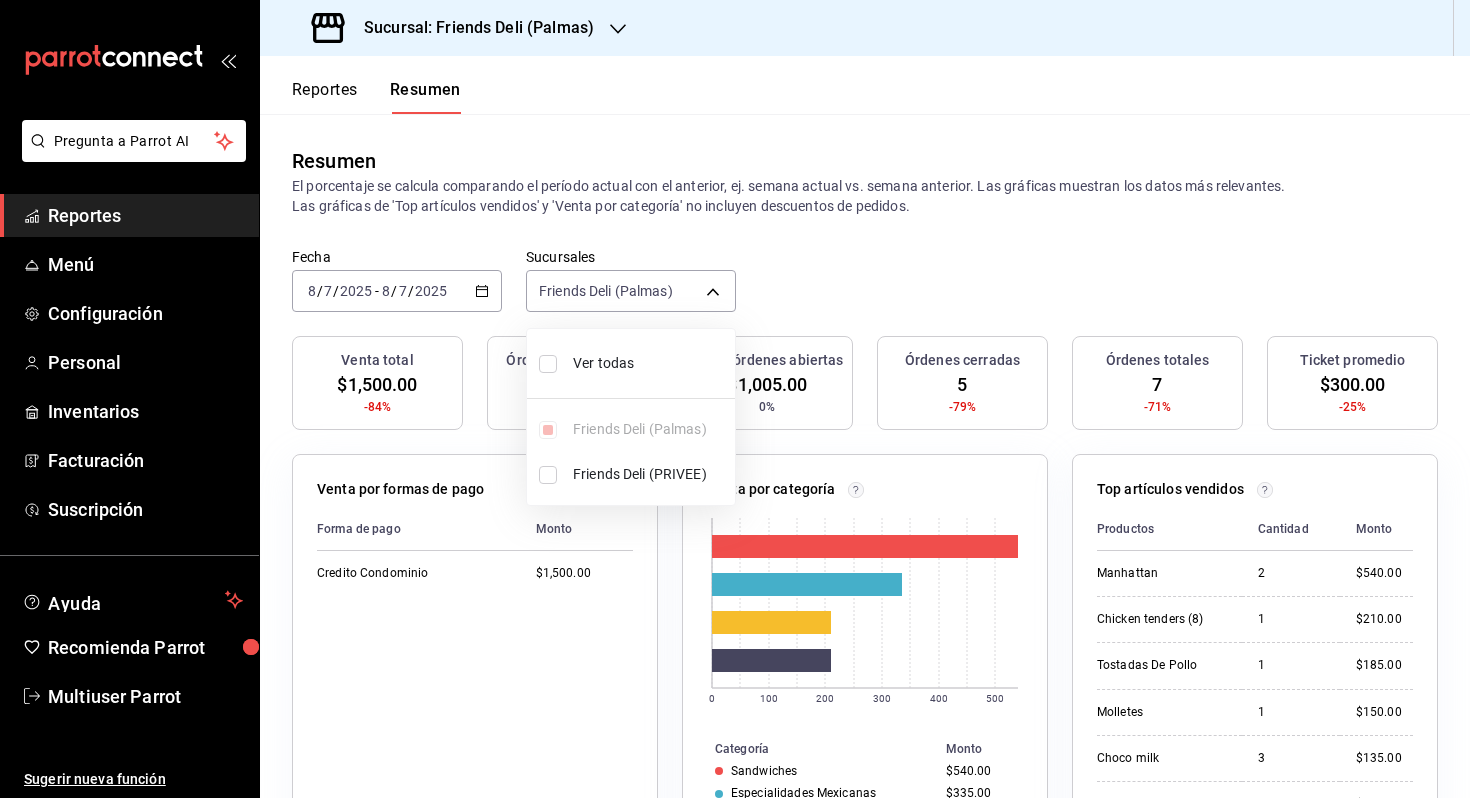 click on "Ver todas" at bounding box center (650, 363) 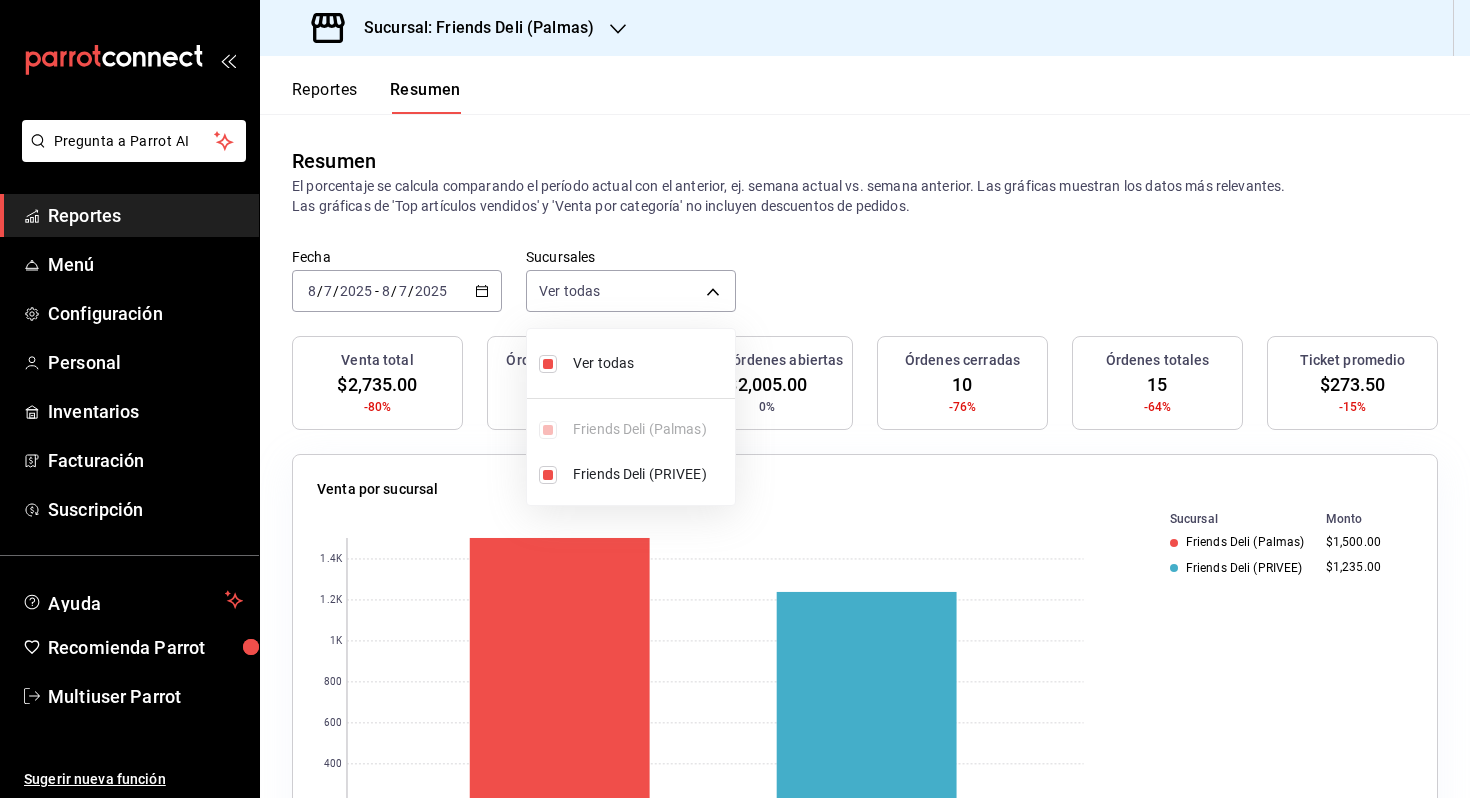 click at bounding box center (735, 399) 